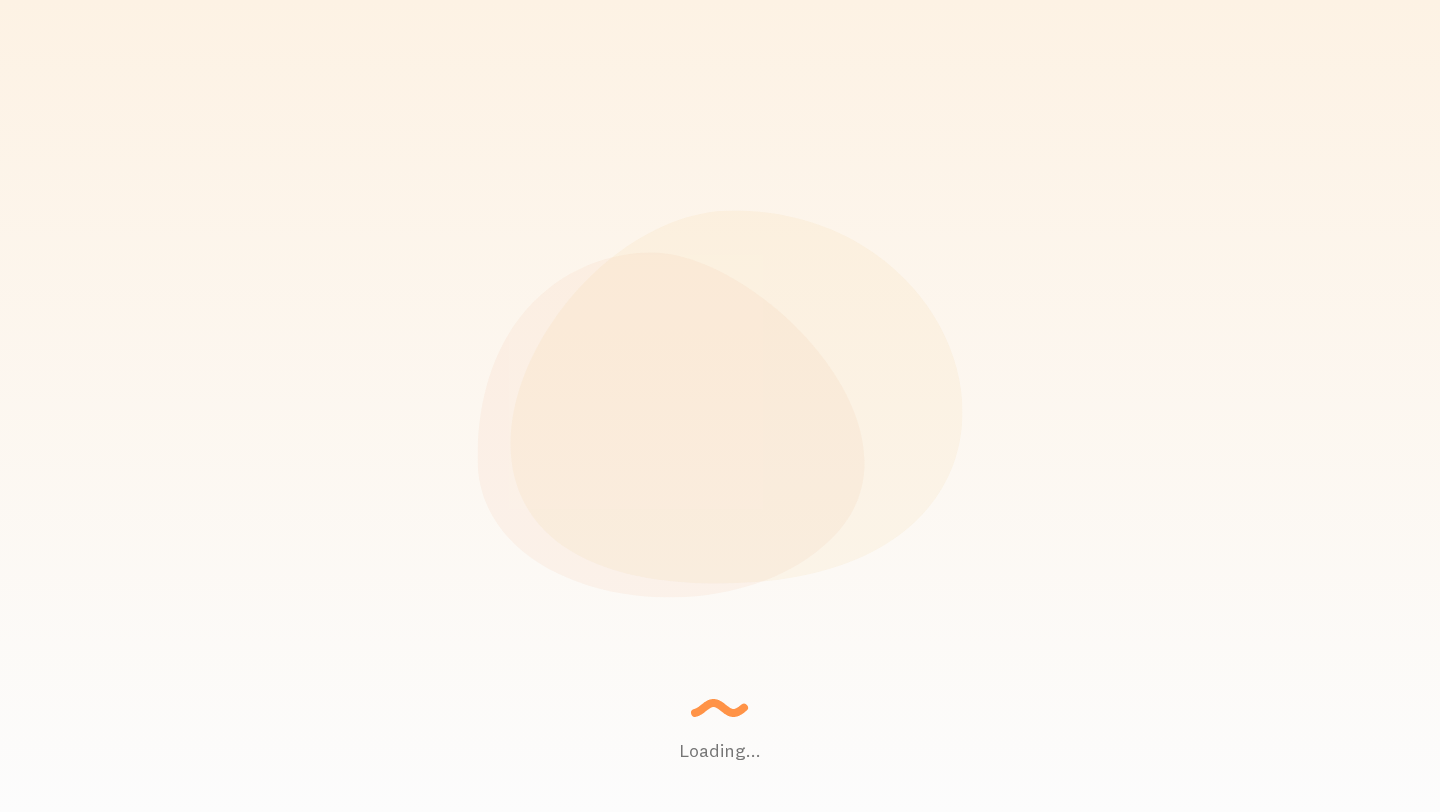 scroll, scrollTop: 0, scrollLeft: 0, axis: both 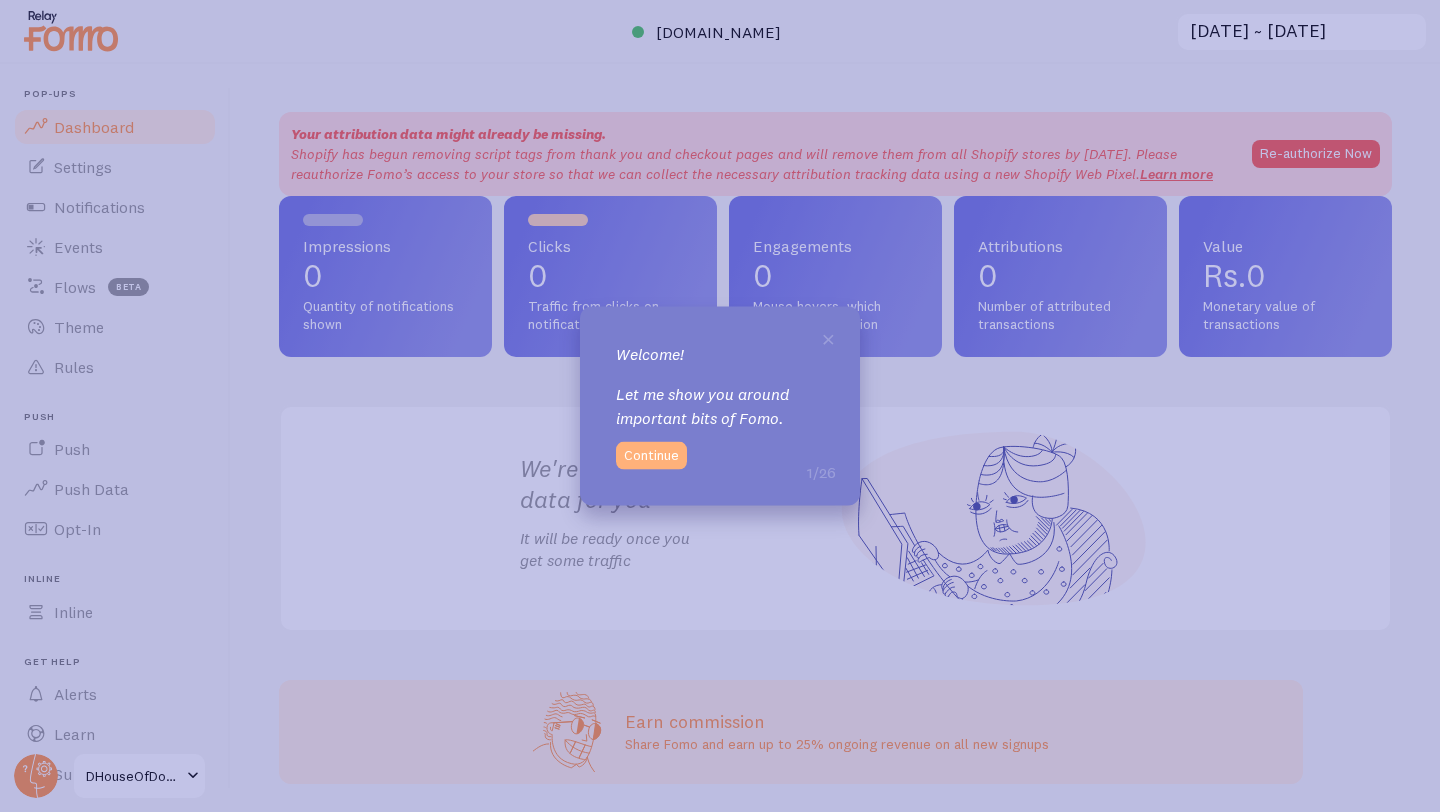 click on "Continue" at bounding box center [651, 455] 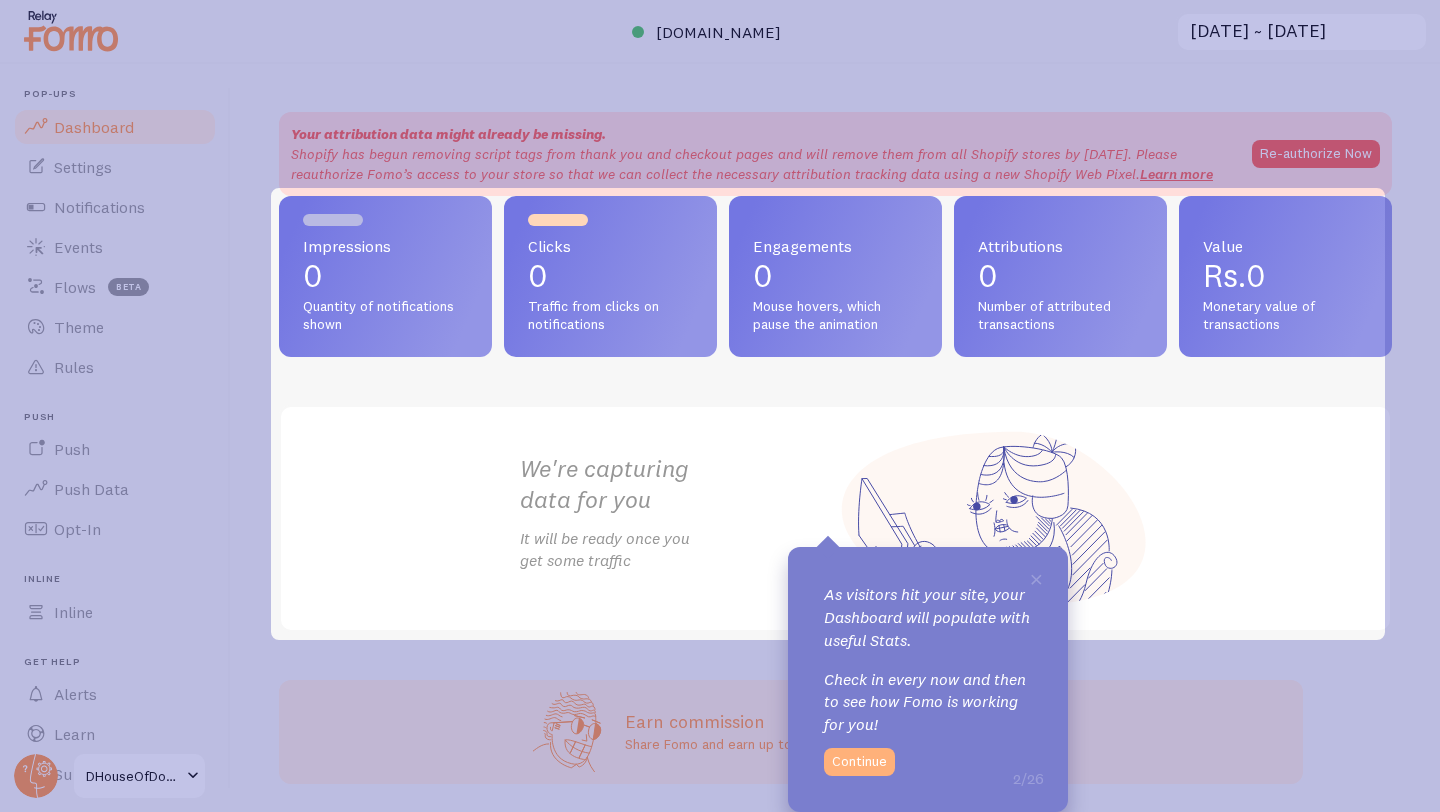 click on "Continue" at bounding box center [859, 762] 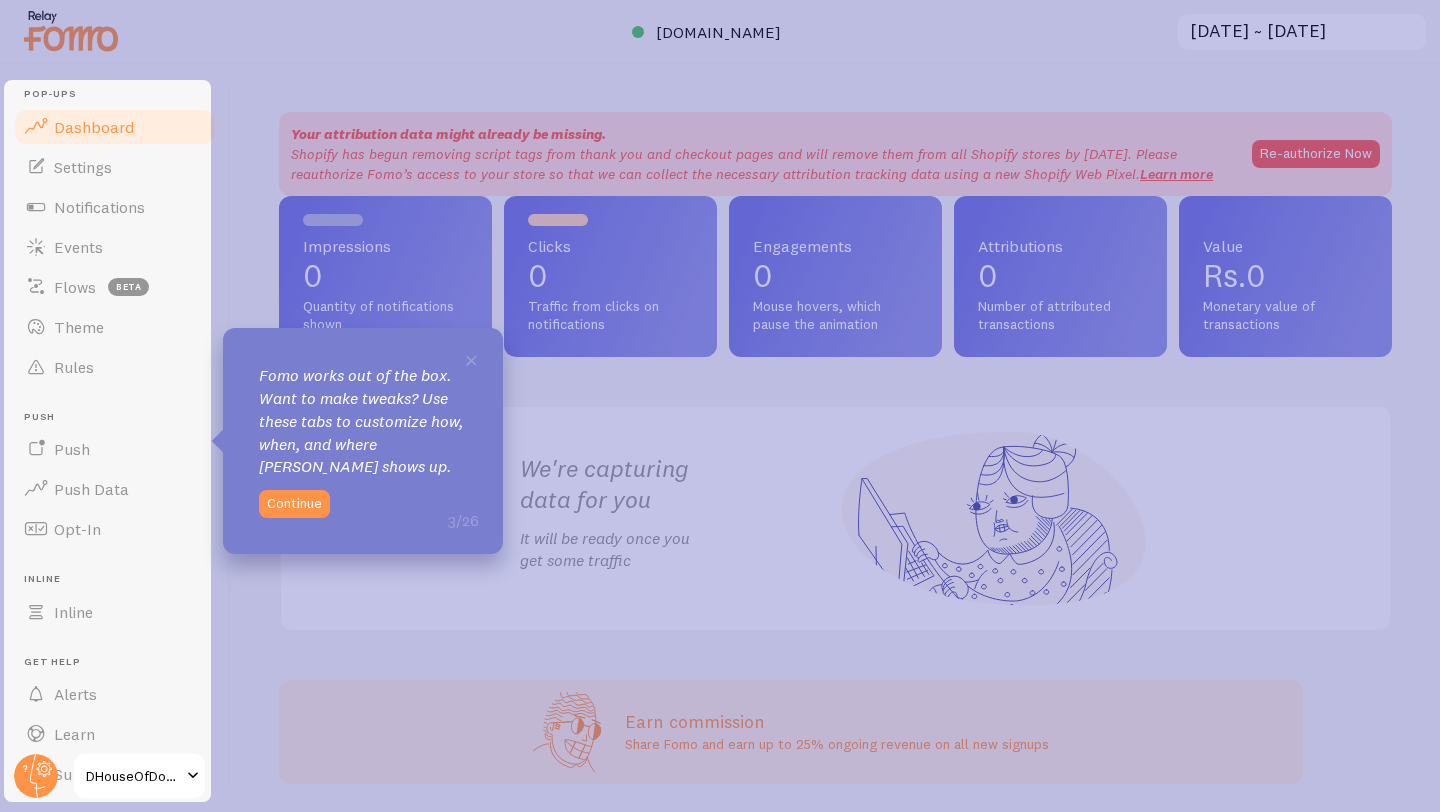 click on "×   [PERSON_NAME] works out of the box. Want to make tweaks? Use these tabs to customize how, when, and where [PERSON_NAME] shows up.   3/26 Continue" at bounding box center (363, 441) 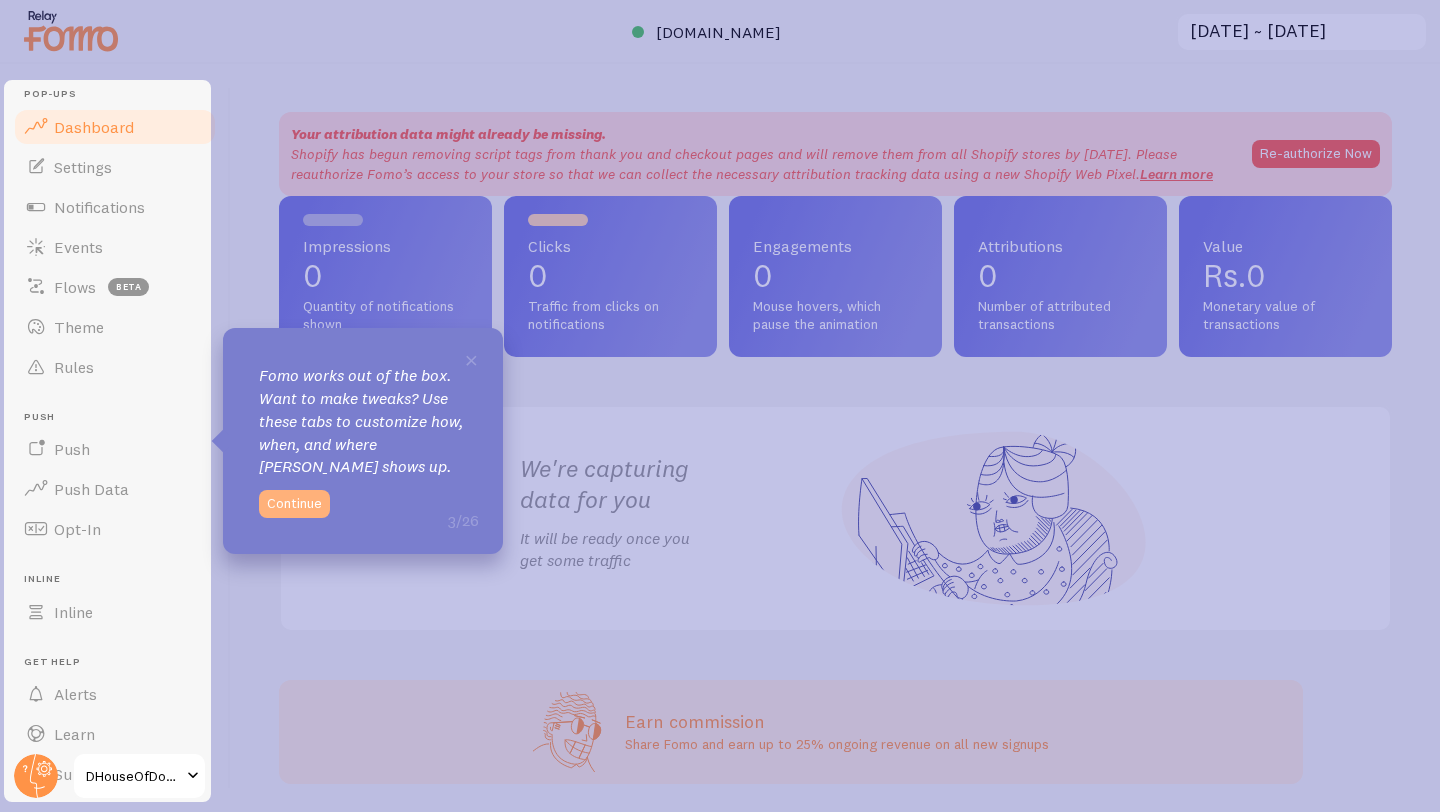 click on "Continue" at bounding box center [294, 504] 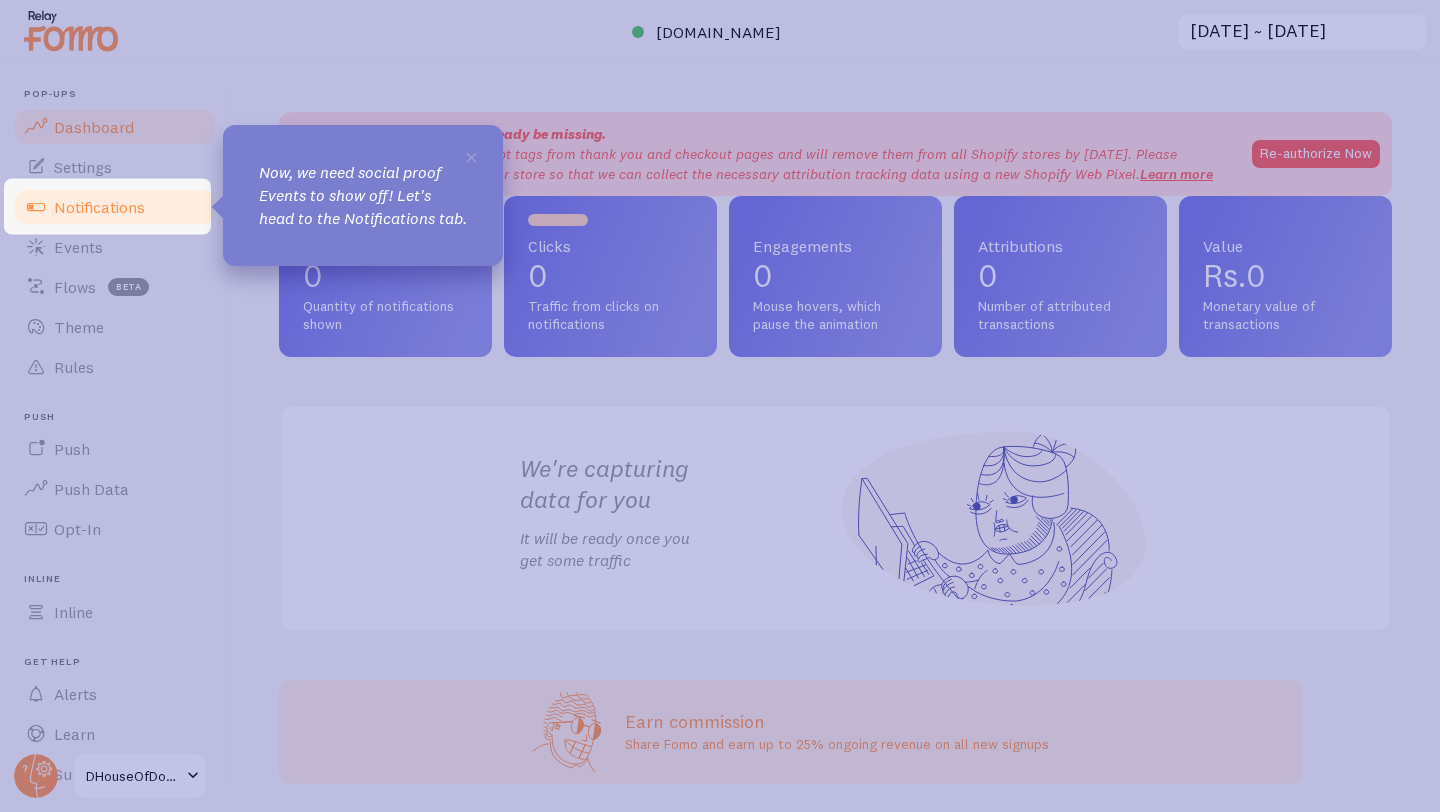 click on "Notifications" at bounding box center (115, 207) 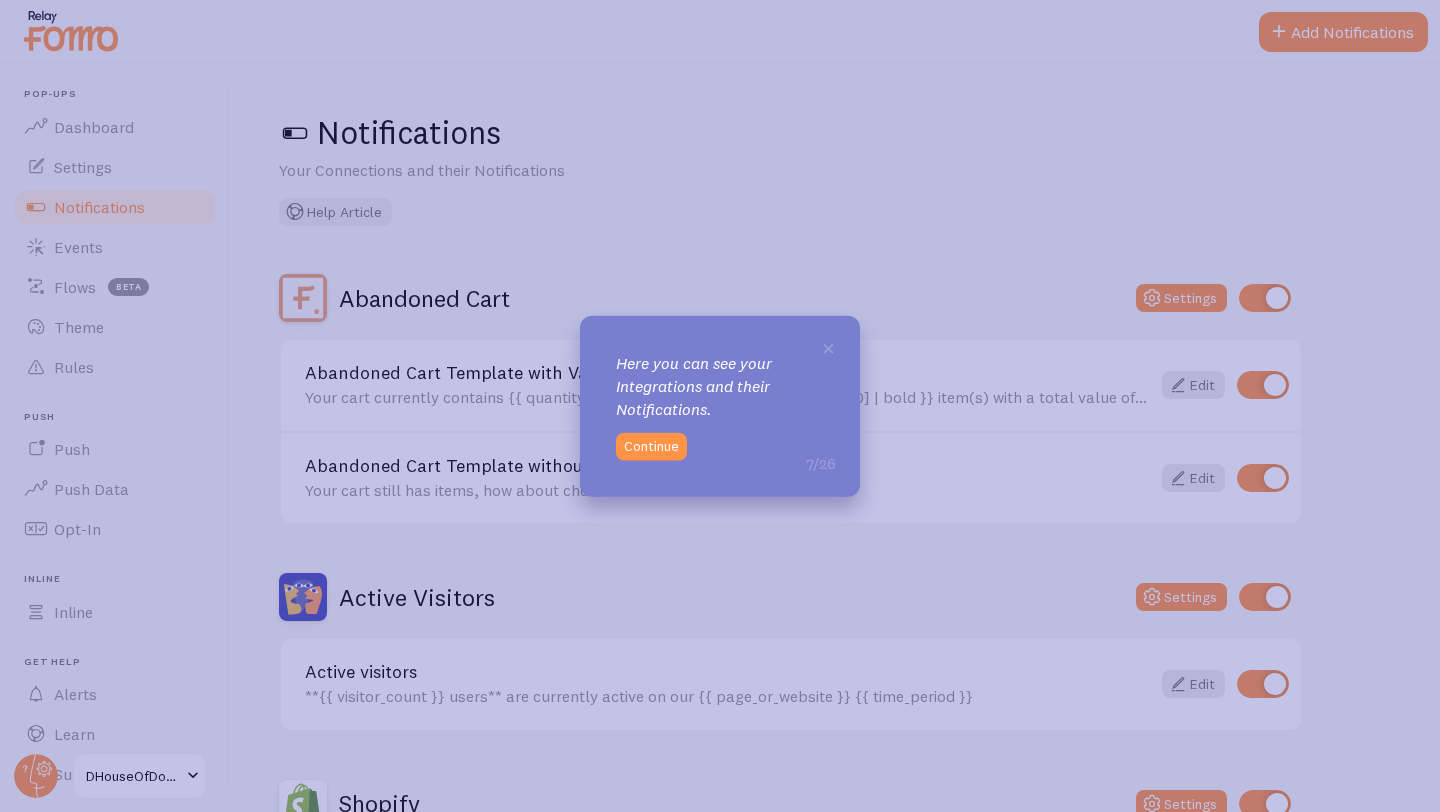 click 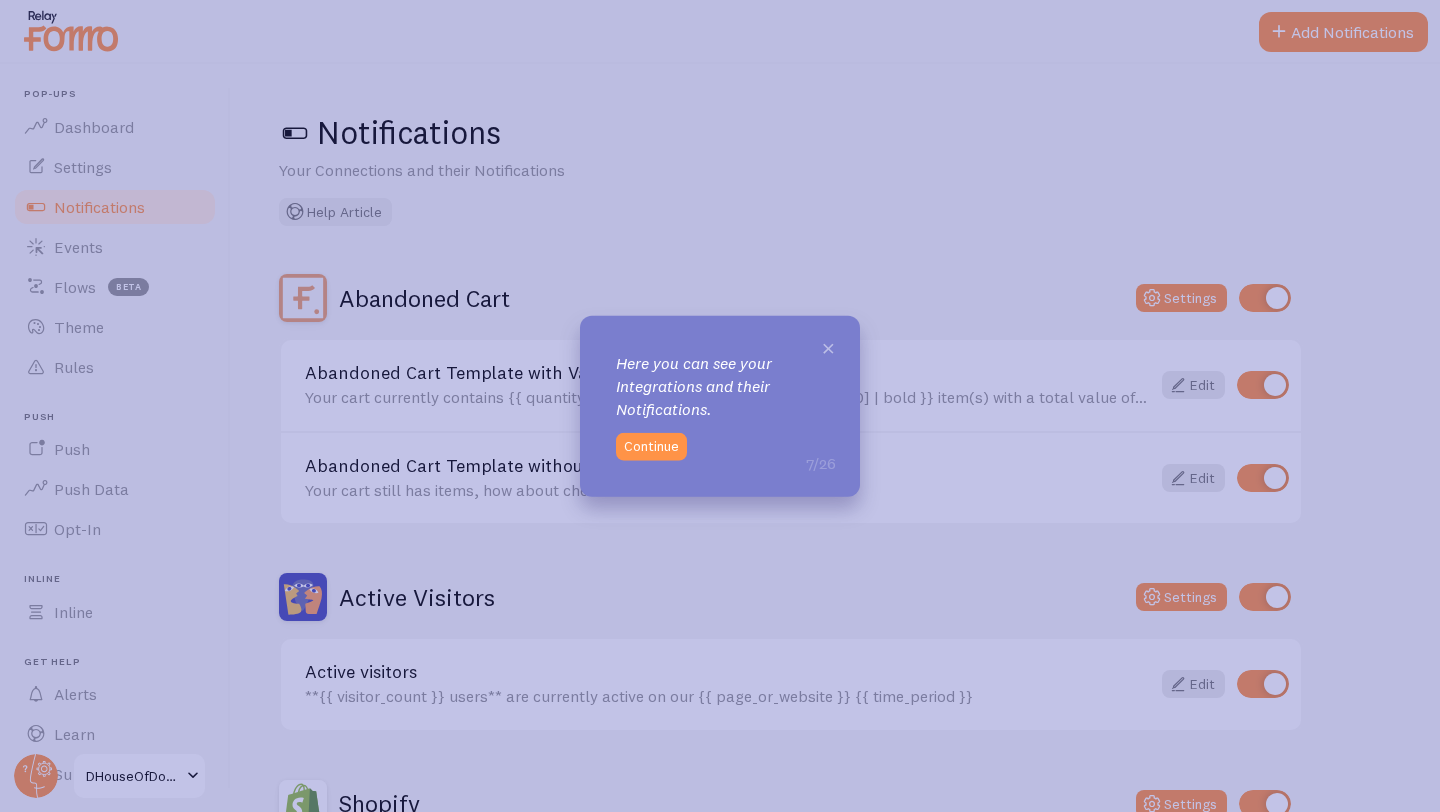 click on "×" at bounding box center (828, 347) 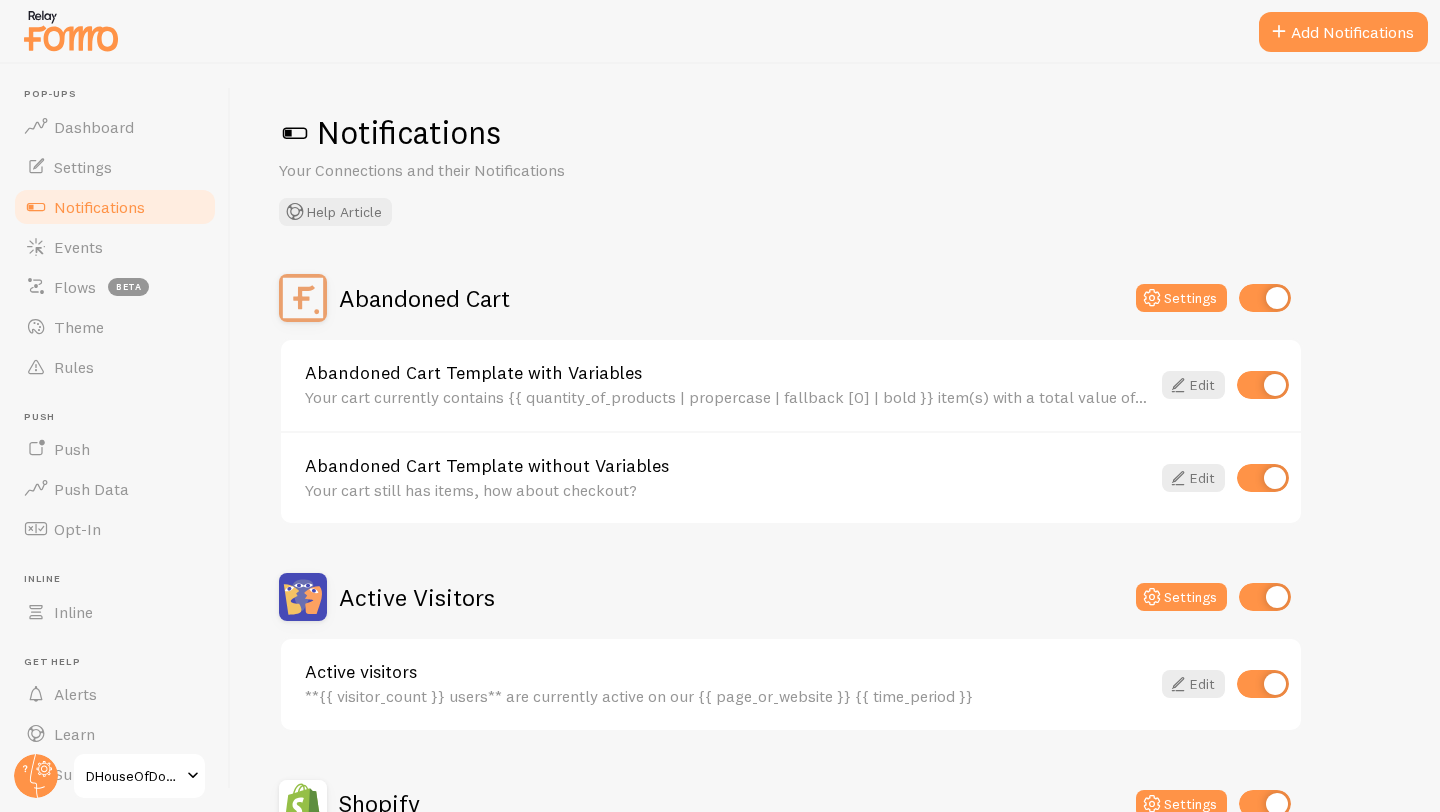 click at bounding box center [1265, 597] 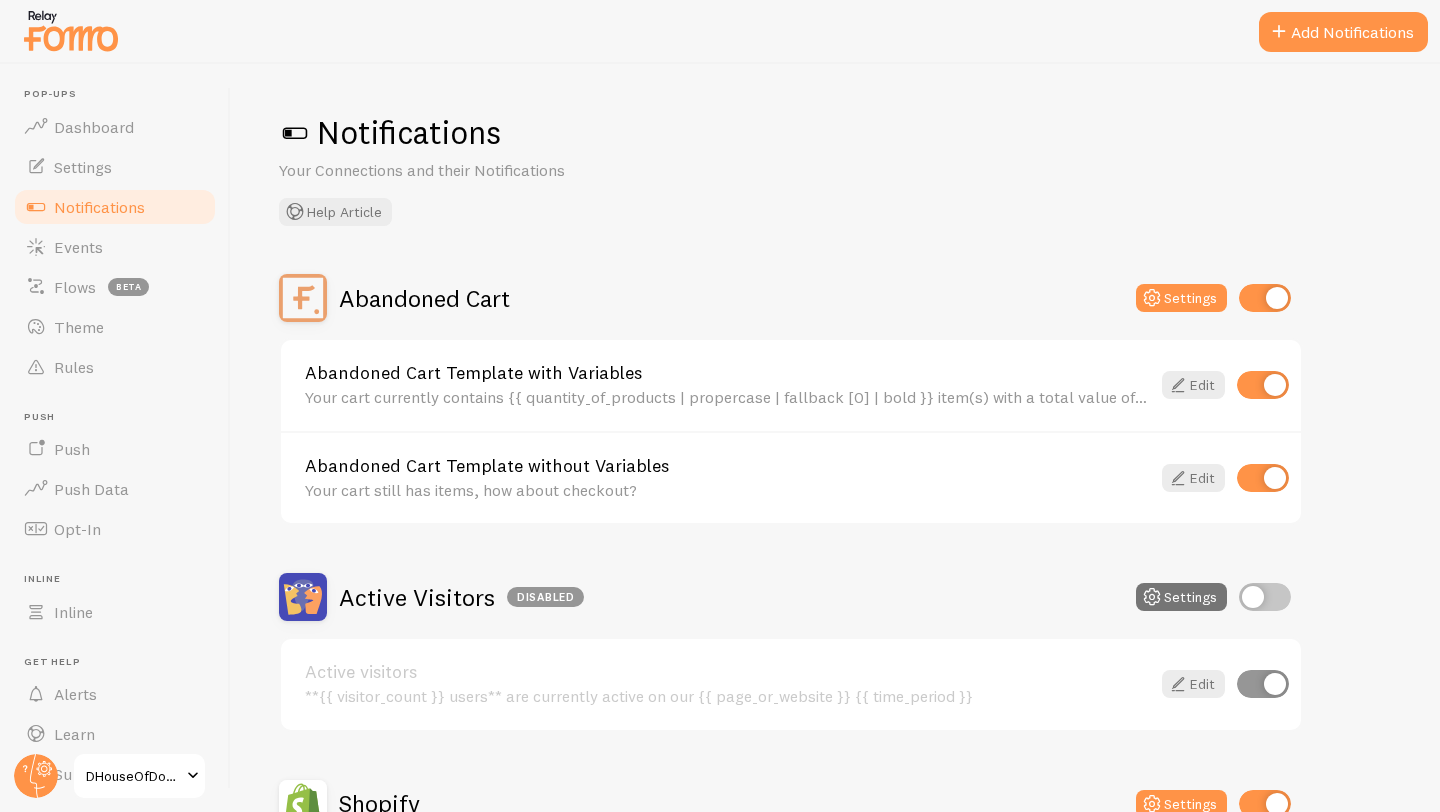 scroll, scrollTop: 83, scrollLeft: 0, axis: vertical 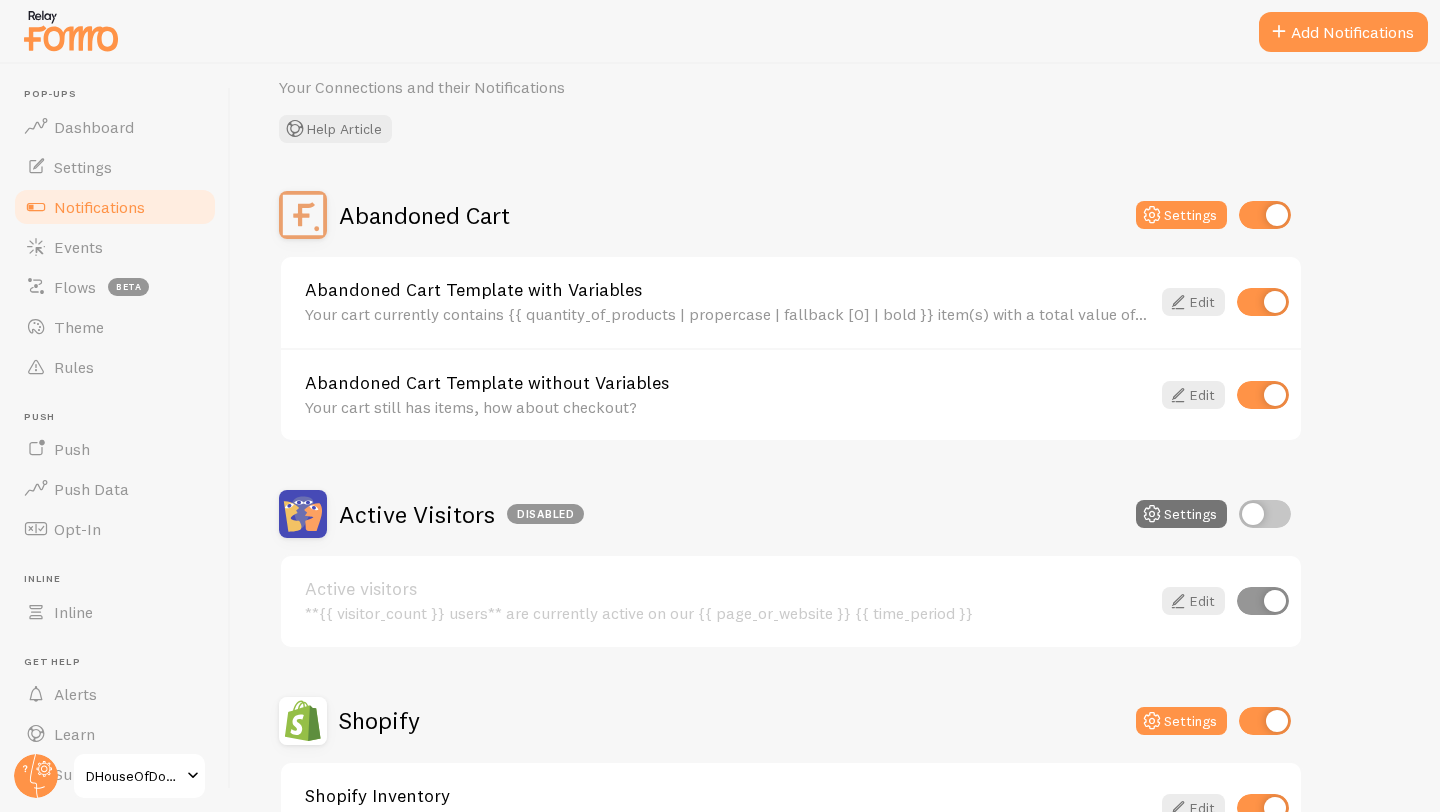click at bounding box center (1263, 302) 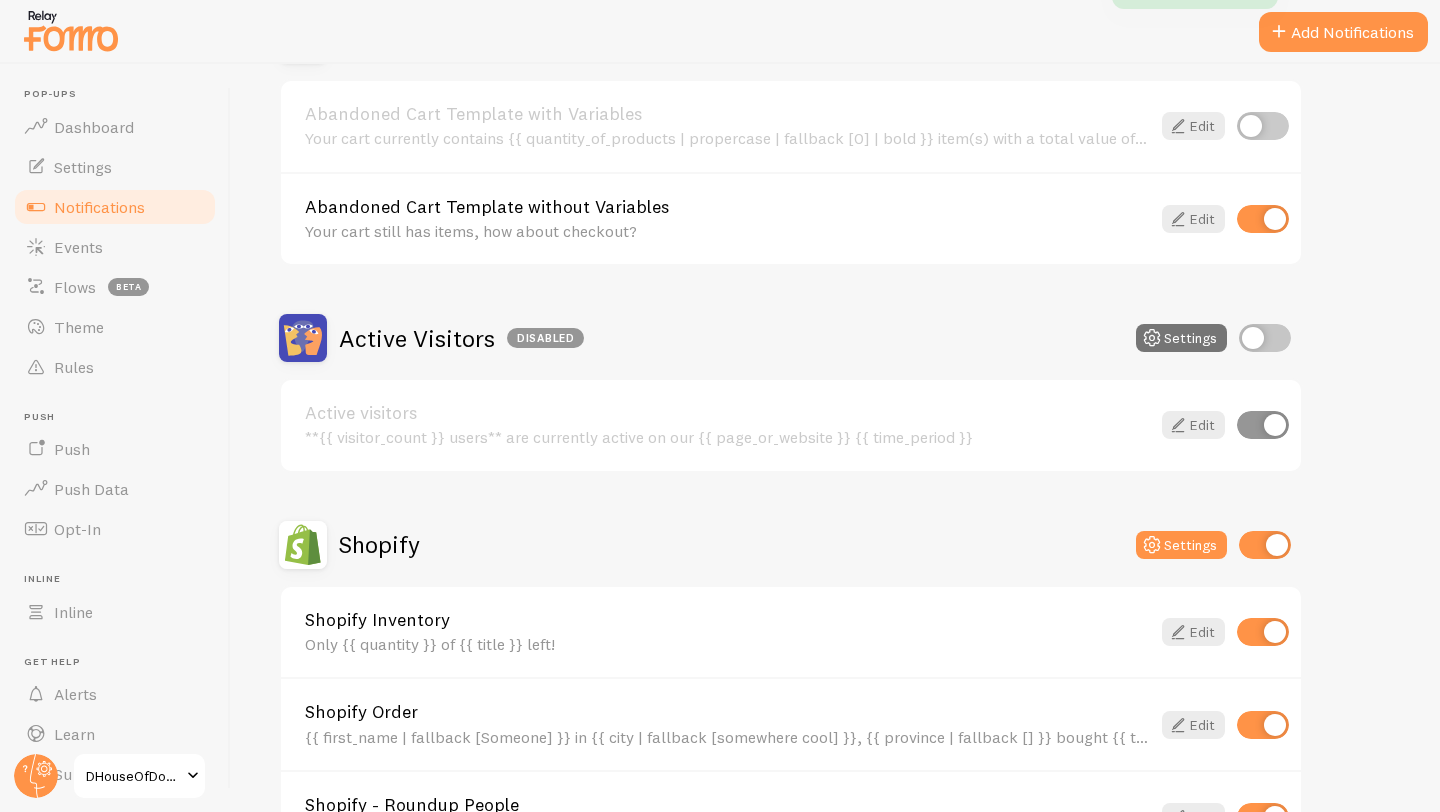 scroll, scrollTop: 255, scrollLeft: 0, axis: vertical 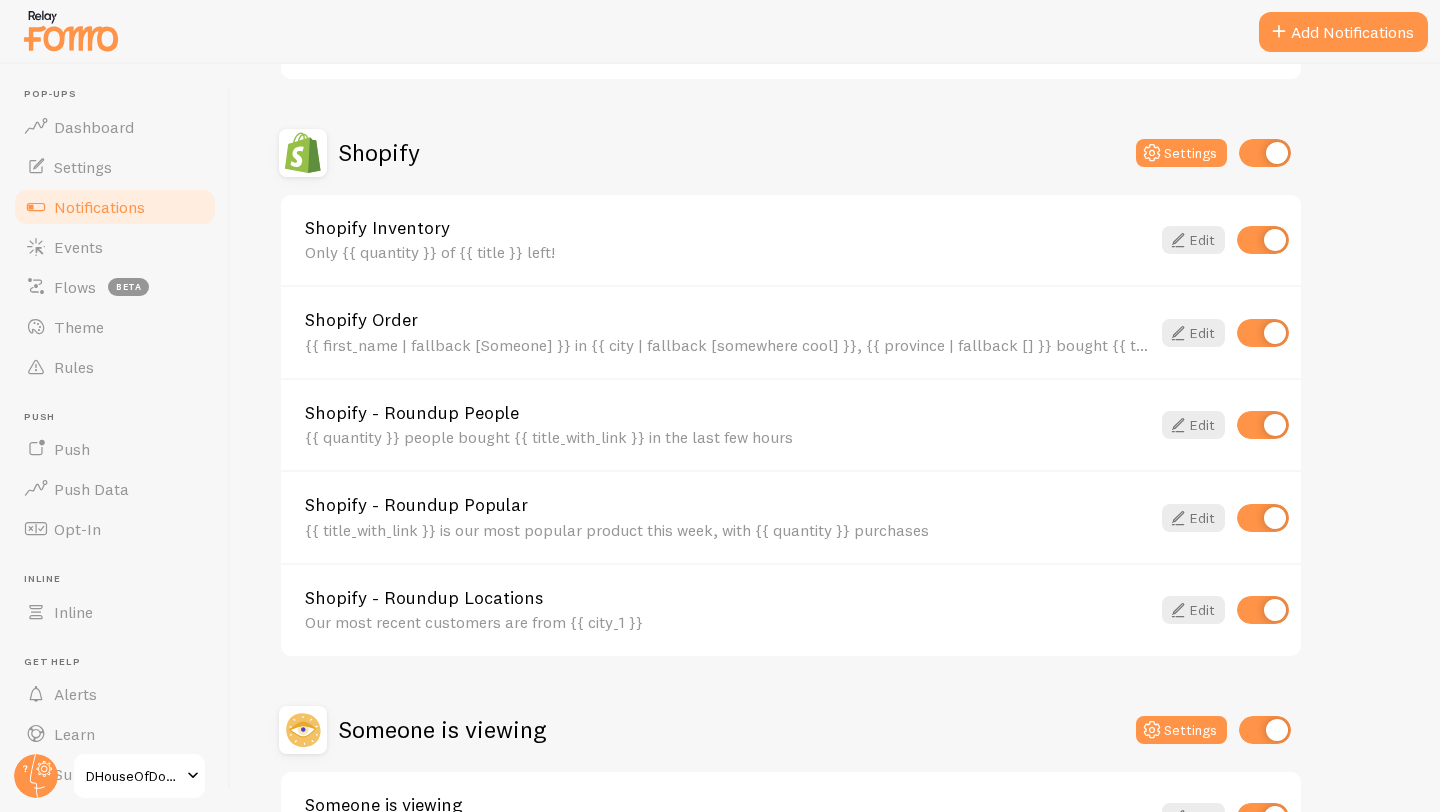 click at bounding box center (1263, 518) 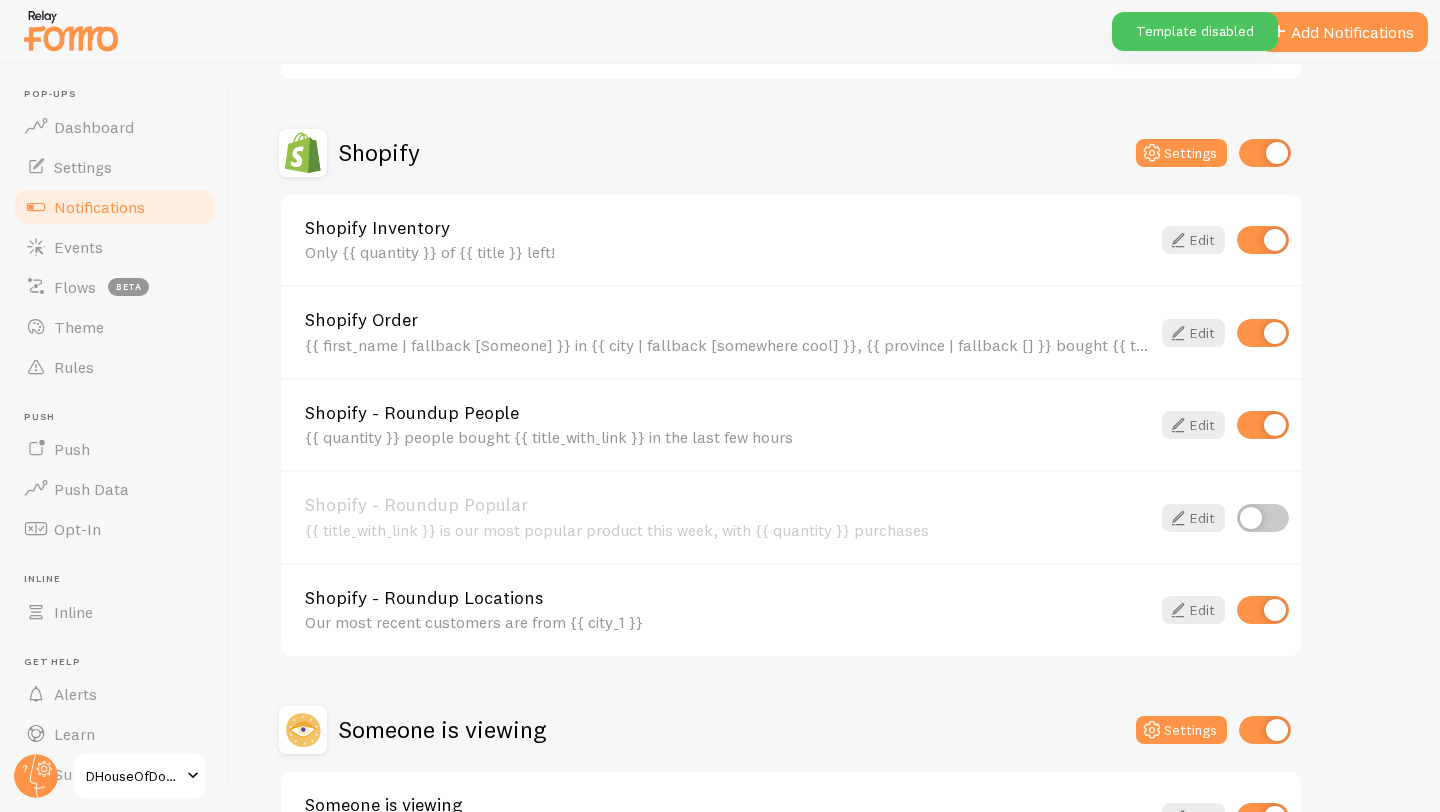 click at bounding box center (1263, 610) 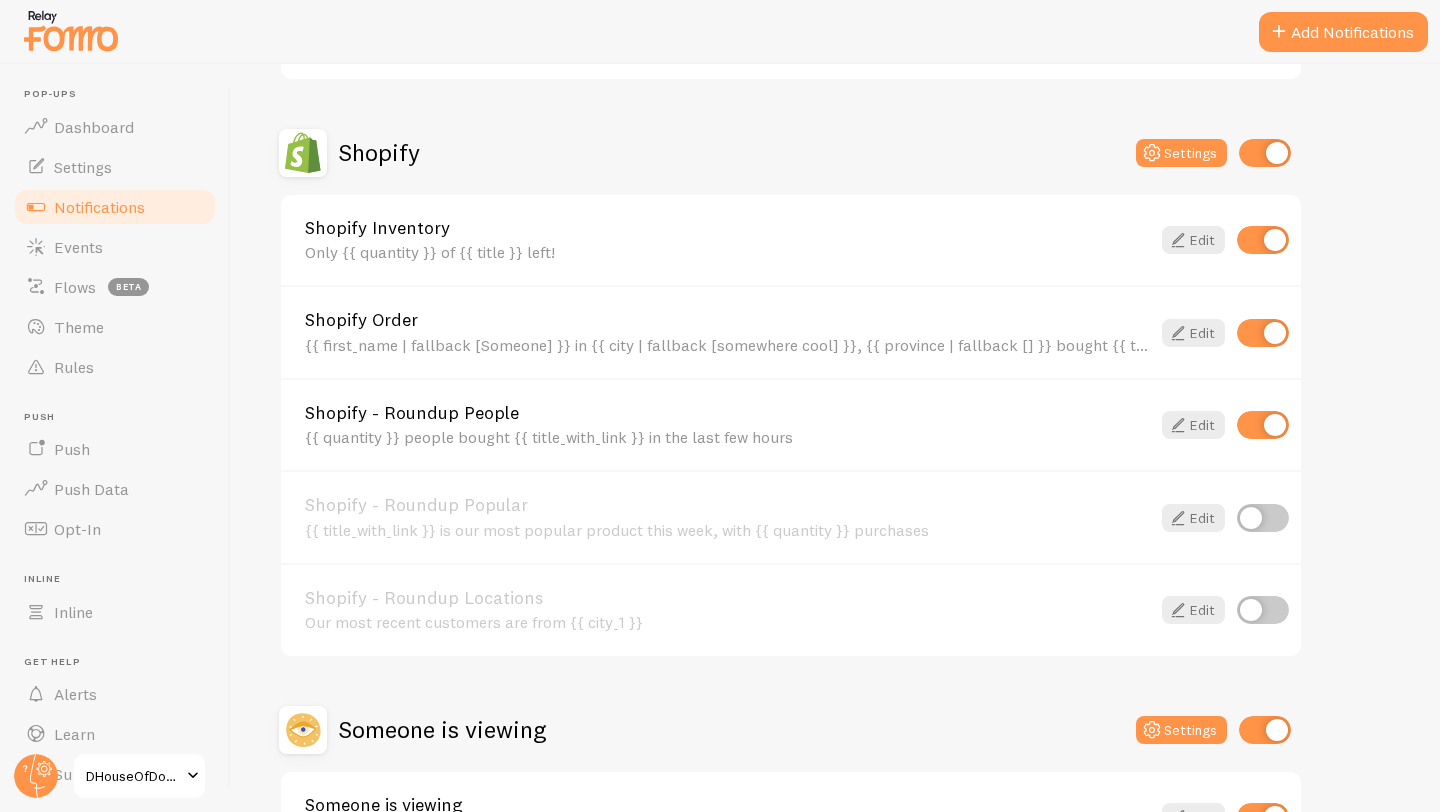 click at bounding box center [1263, 425] 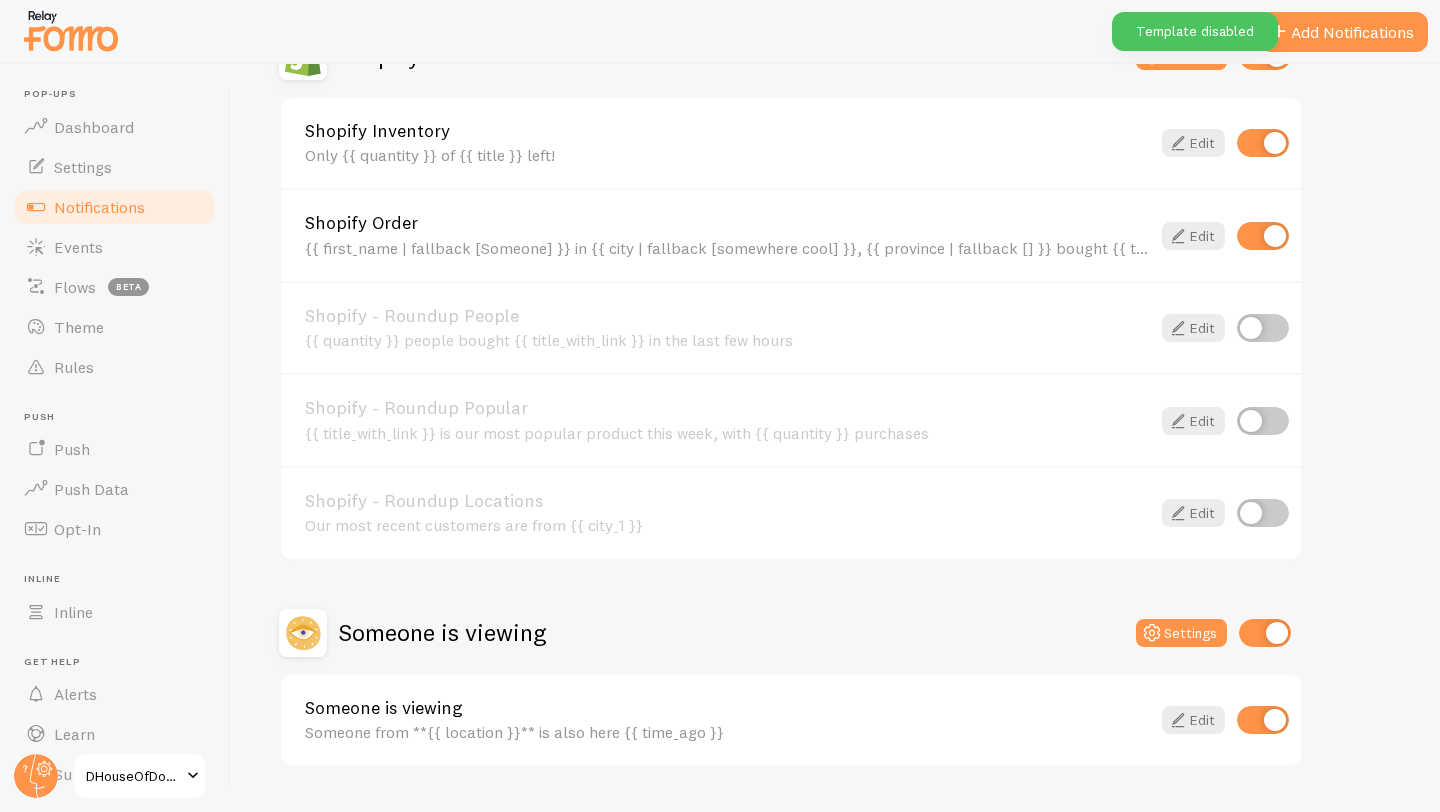 scroll, scrollTop: 758, scrollLeft: 0, axis: vertical 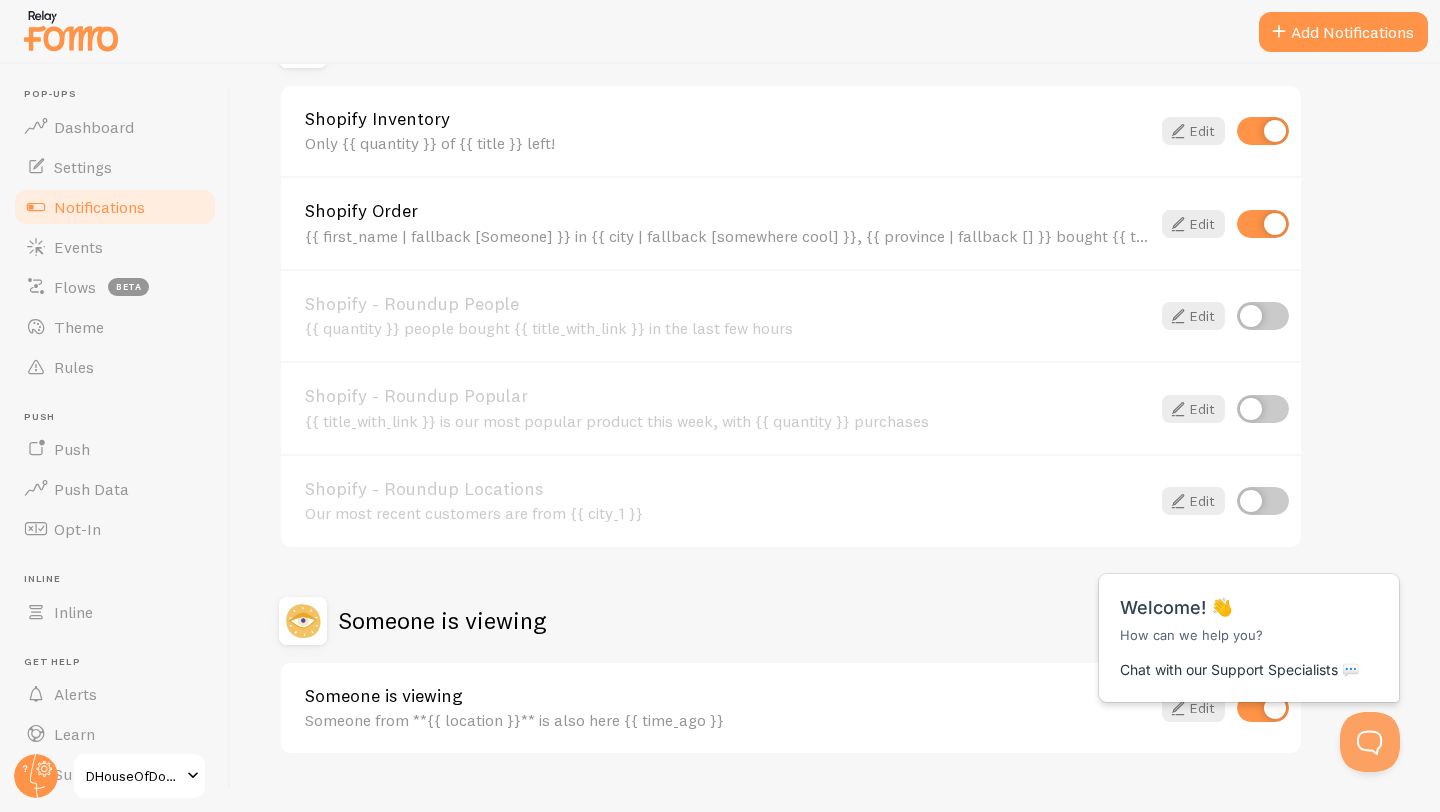 click on "{{ first_name | fallback [Someone] }} in {{ city | fallback [somewhere cool] }}, {{ province | fallback [] }} bought {{ title_with_link | fallback [something] }} {{ time_ago }}" at bounding box center (727, 236) 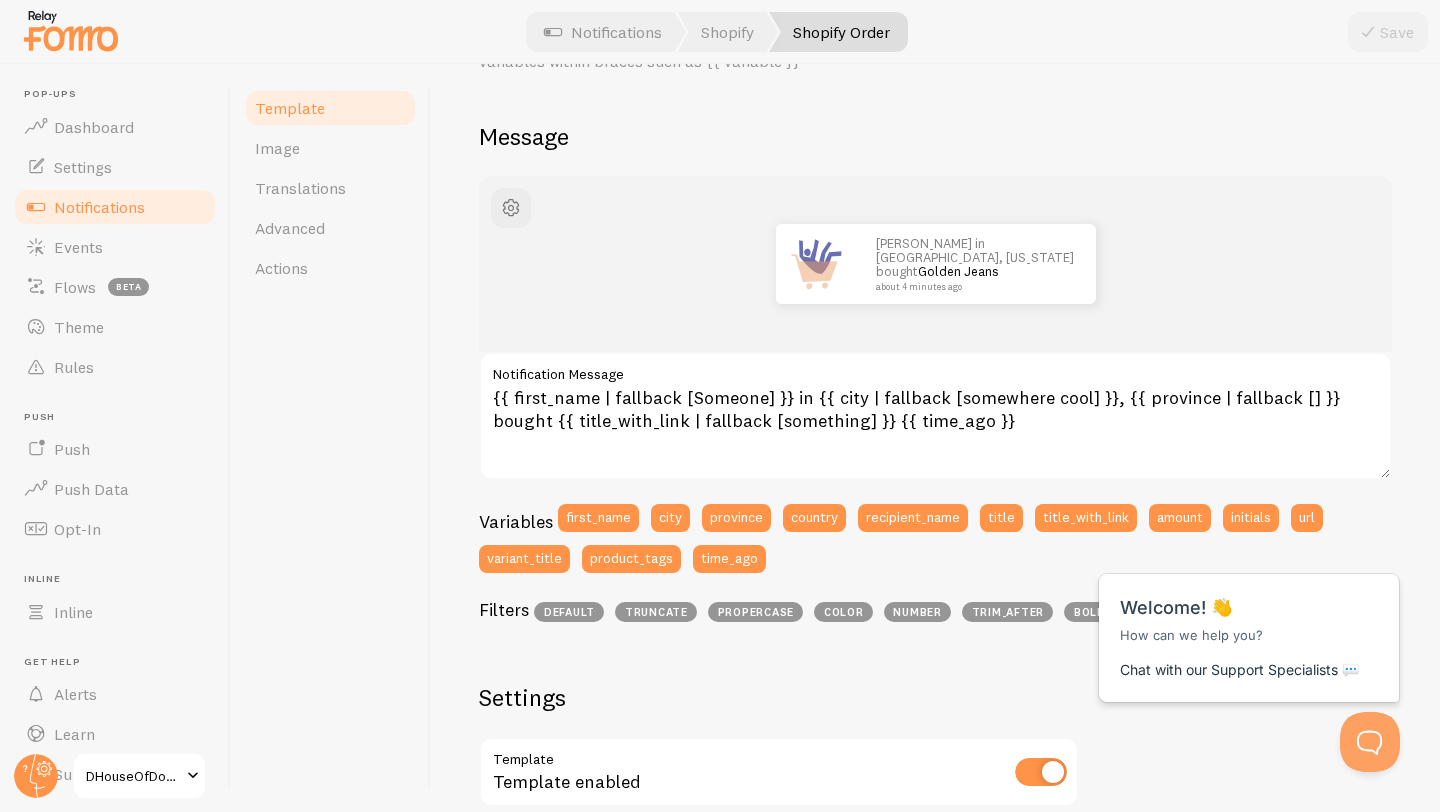 scroll, scrollTop: 133, scrollLeft: 0, axis: vertical 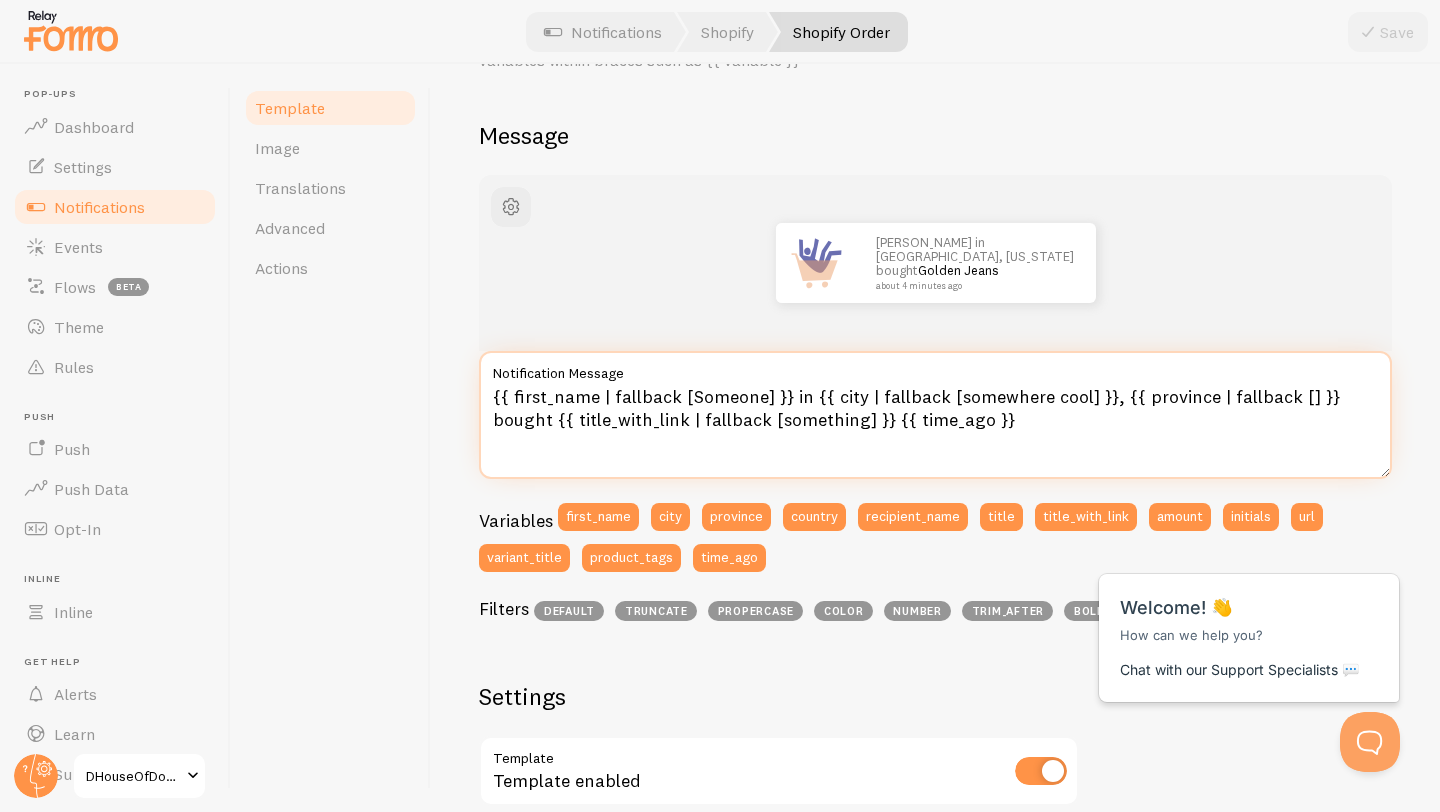 drag, startPoint x: 1008, startPoint y: 422, endPoint x: 886, endPoint y: 427, distance: 122.10242 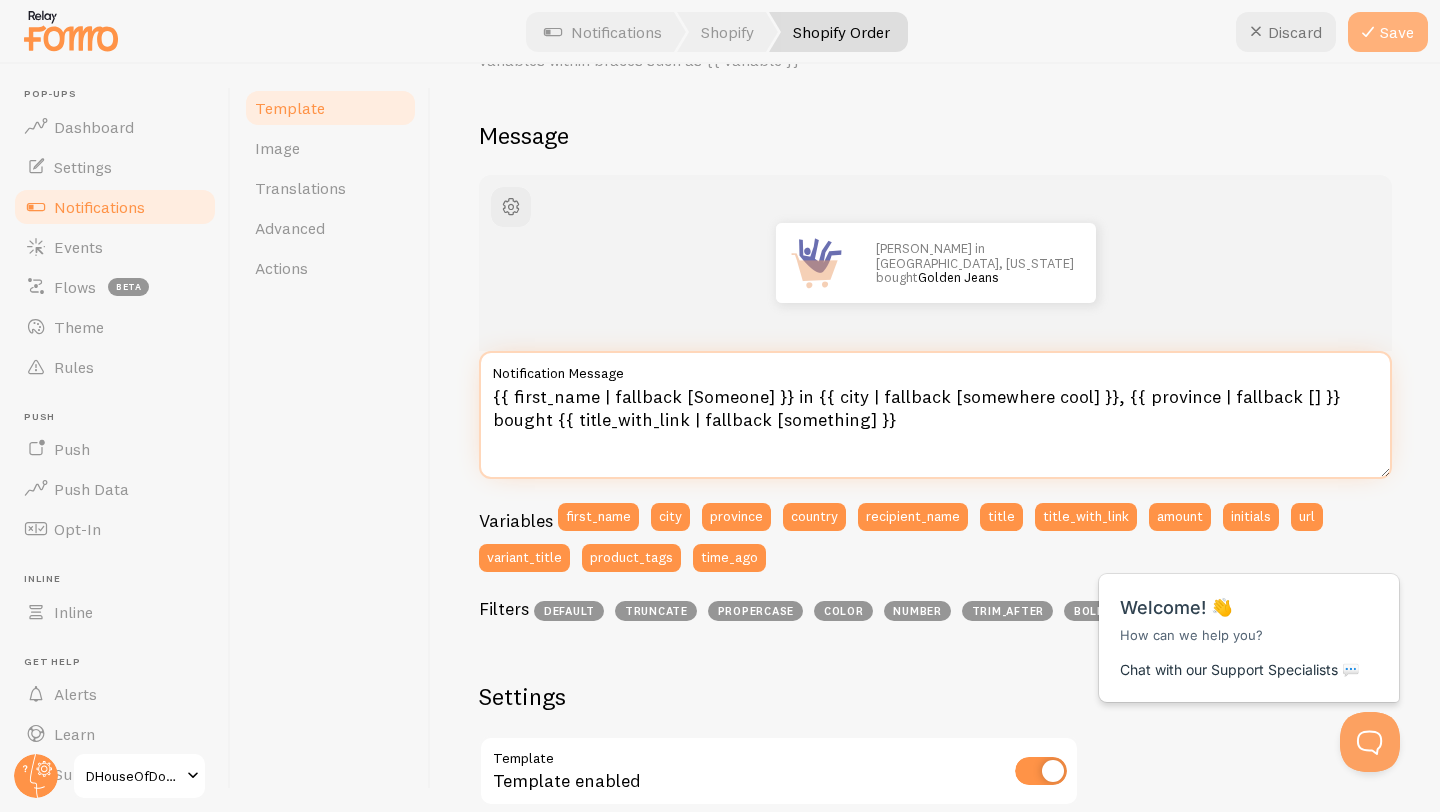 type on "{{ first_name | fallback [Someone] }} in {{ city | fallback [somewhere cool] }}, {{ province | fallback [] }} bought {{ title_with_link | fallback [something] }}" 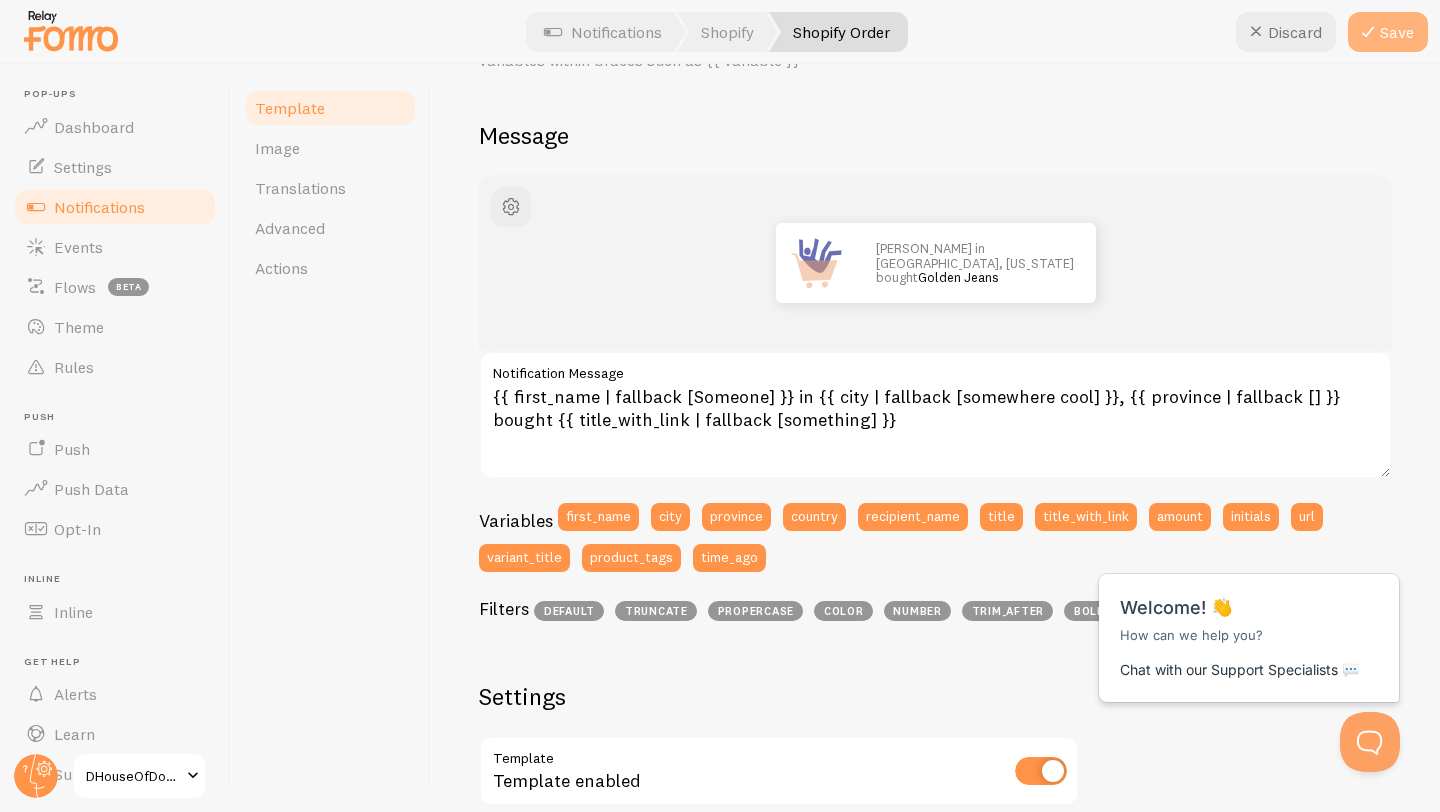 click at bounding box center (1368, 32) 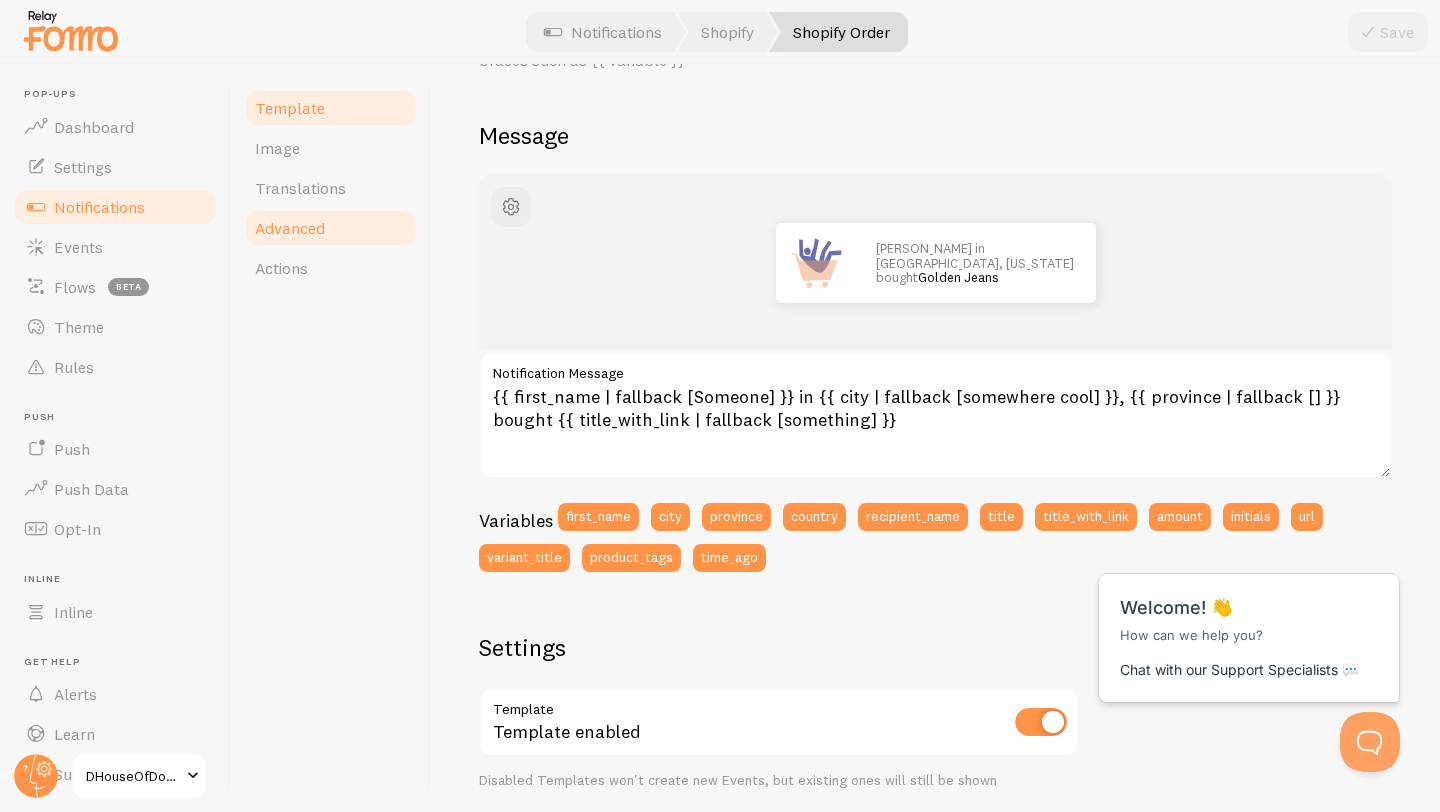 click on "Advanced" at bounding box center [290, 228] 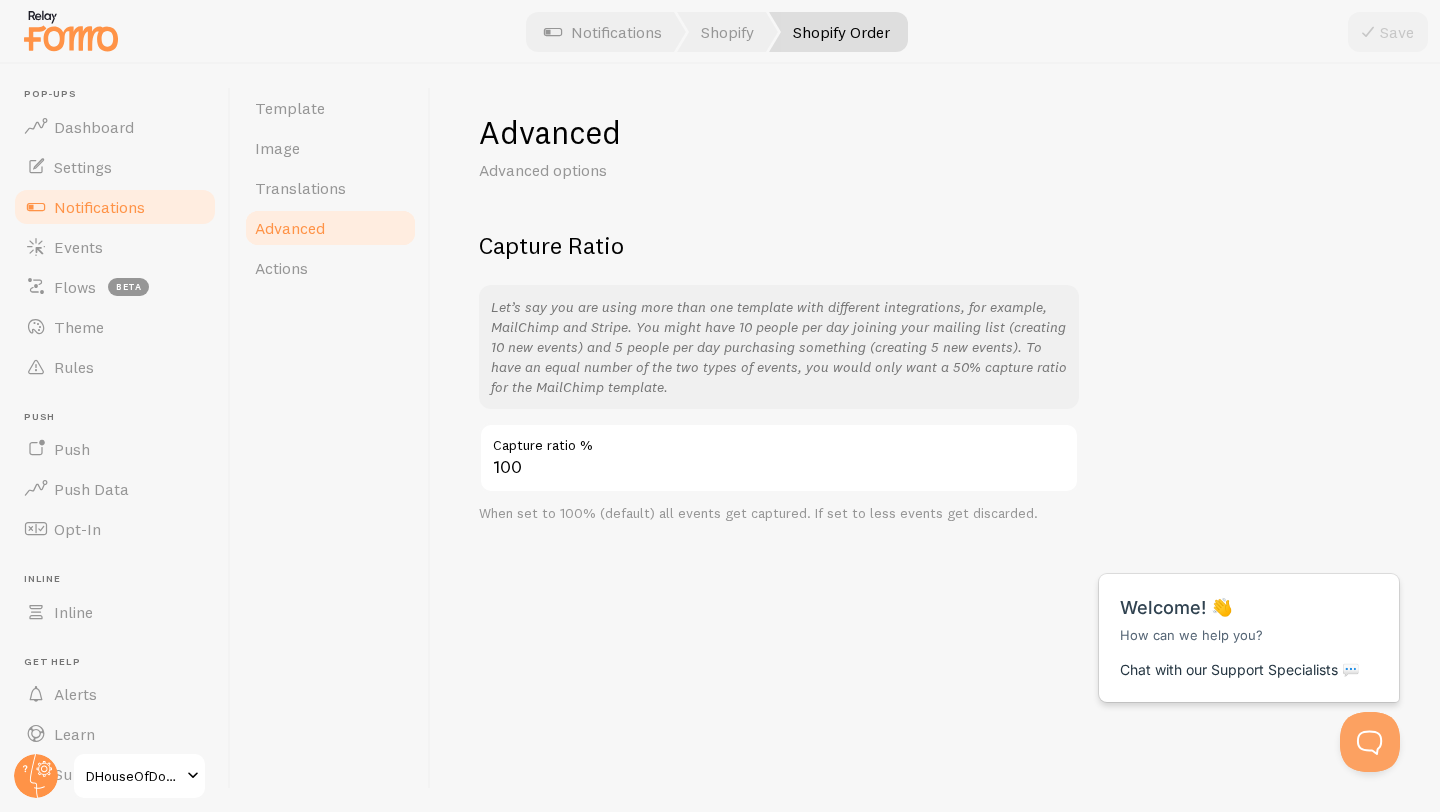 scroll, scrollTop: 0, scrollLeft: 0, axis: both 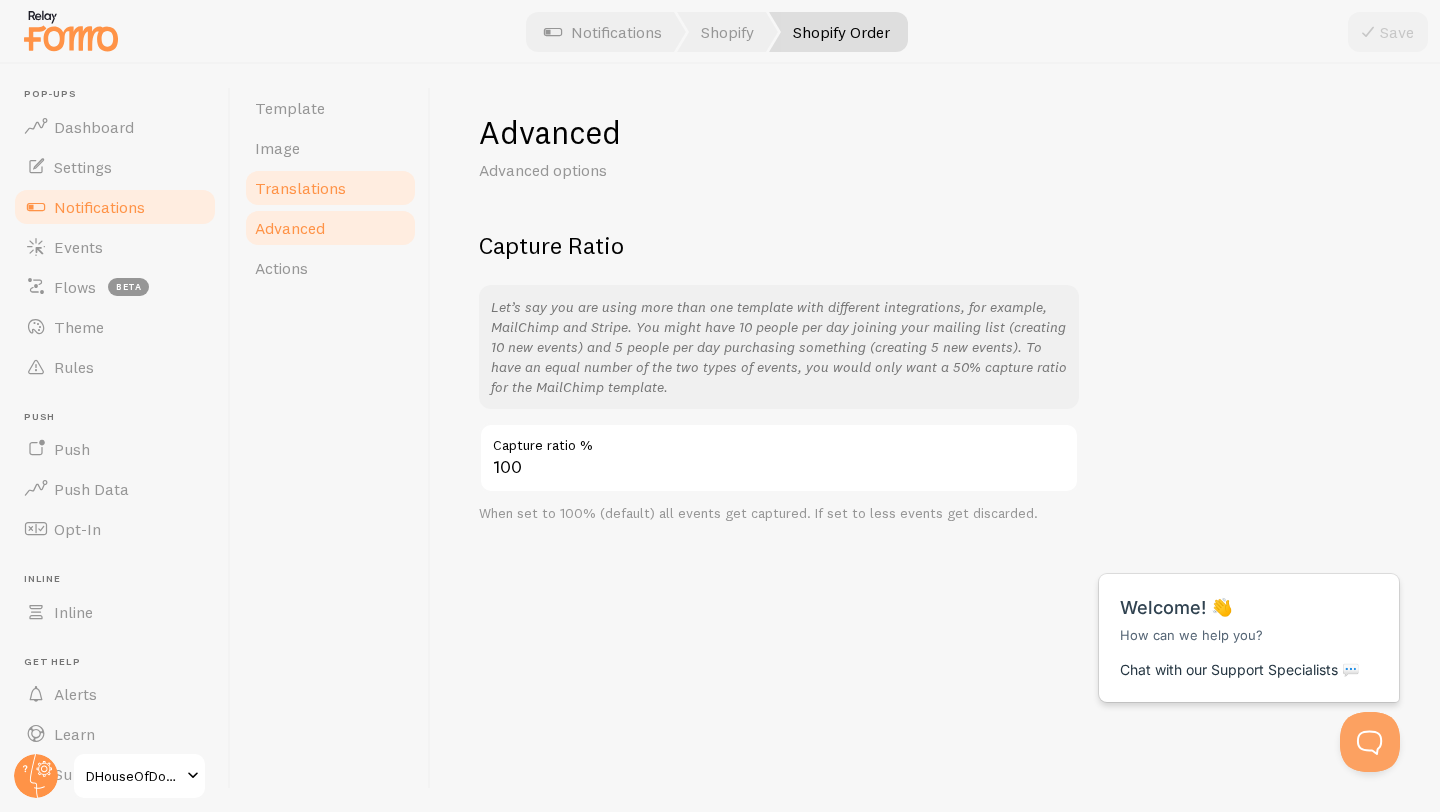 click on "Translations" at bounding box center (300, 188) 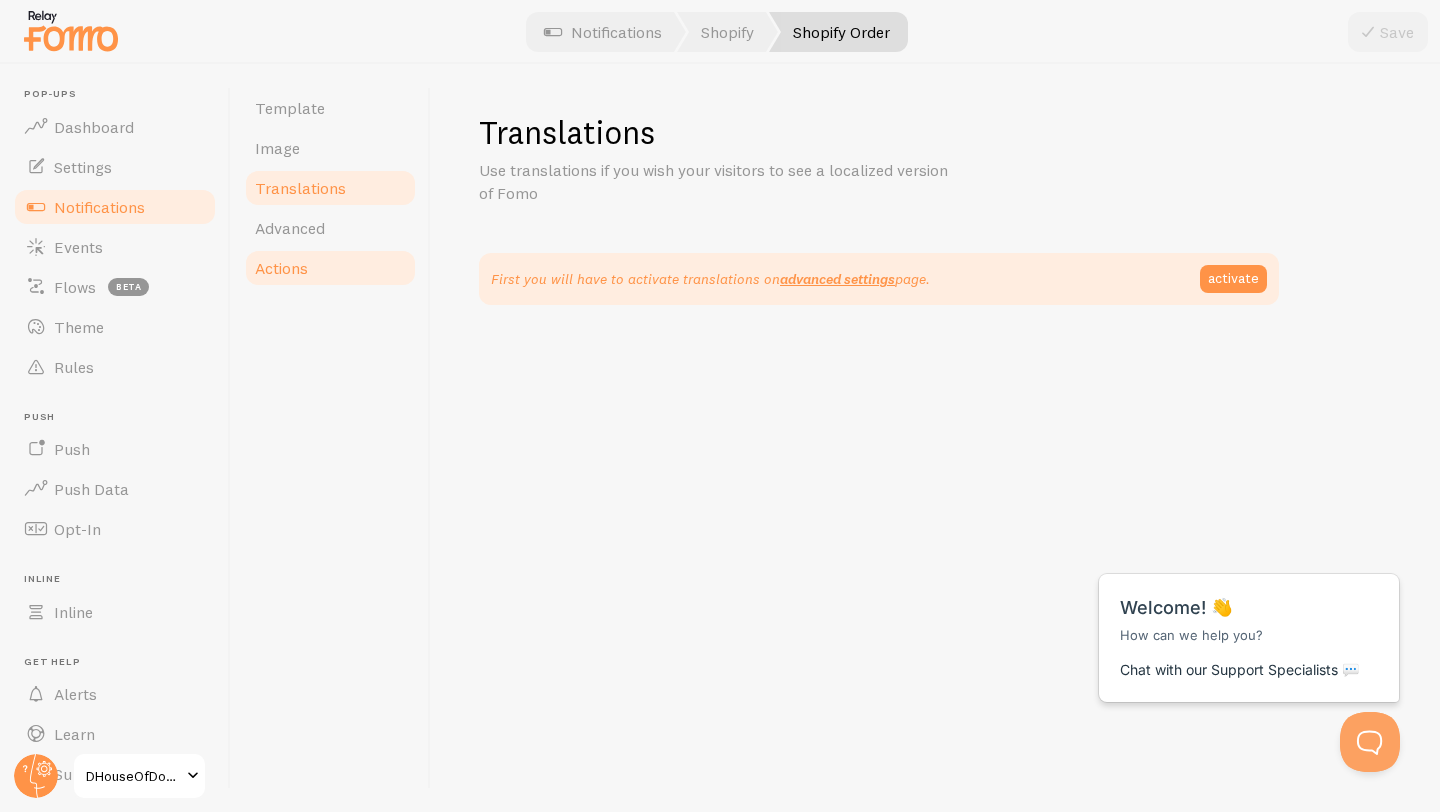 click on "Actions" at bounding box center [281, 268] 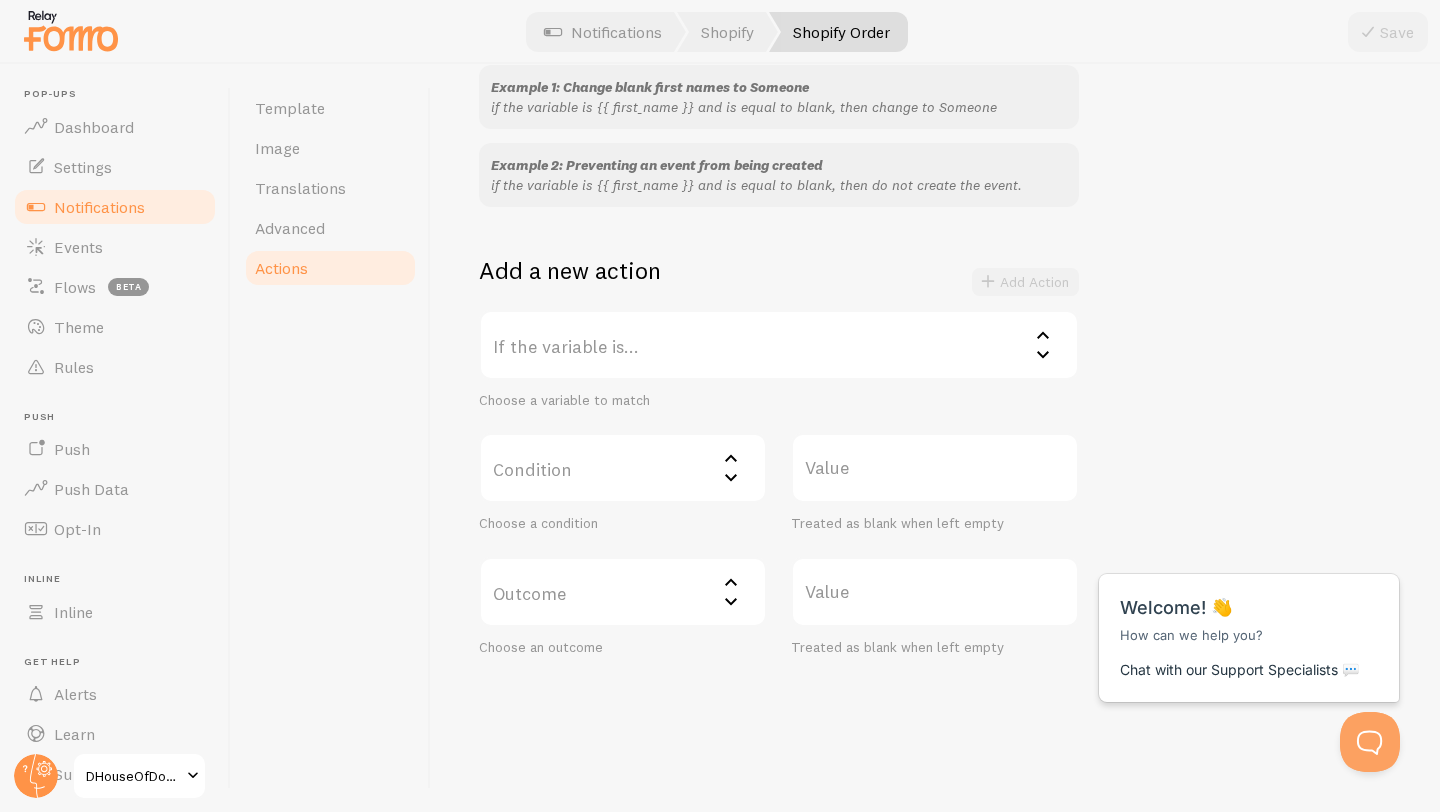 scroll, scrollTop: 227, scrollLeft: 0, axis: vertical 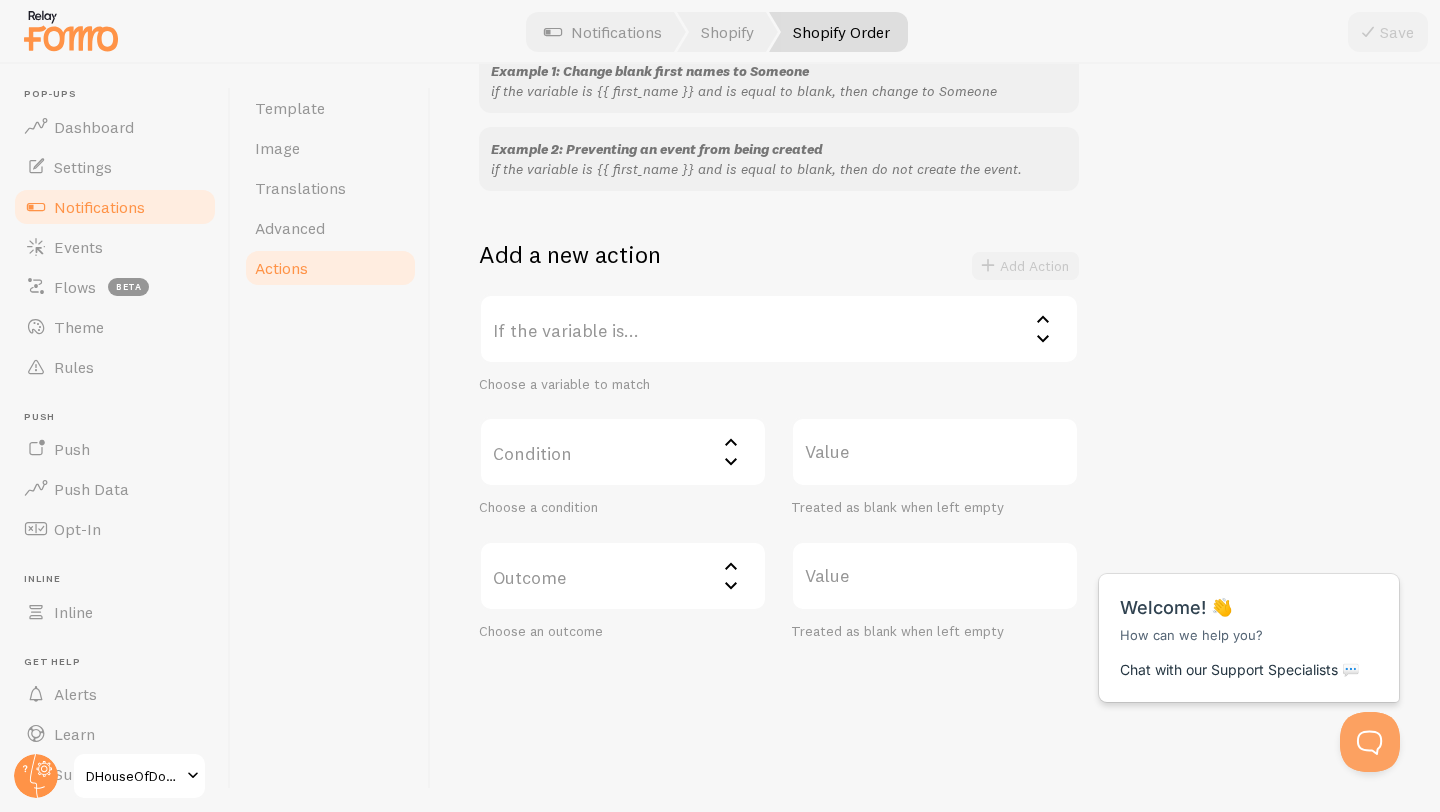 click on "If the variable is..." at bounding box center [779, 329] 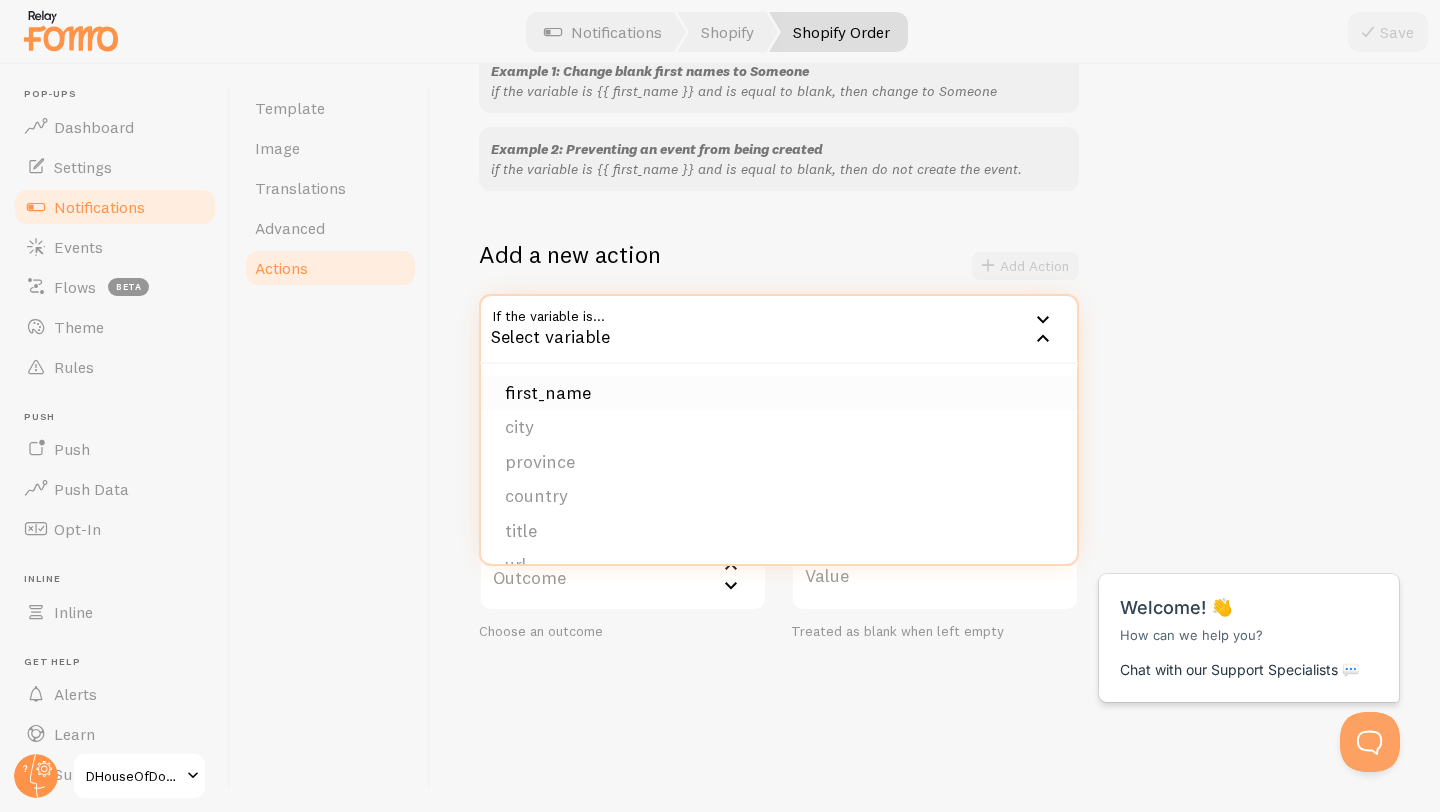 click on "first_name" at bounding box center (779, 393) 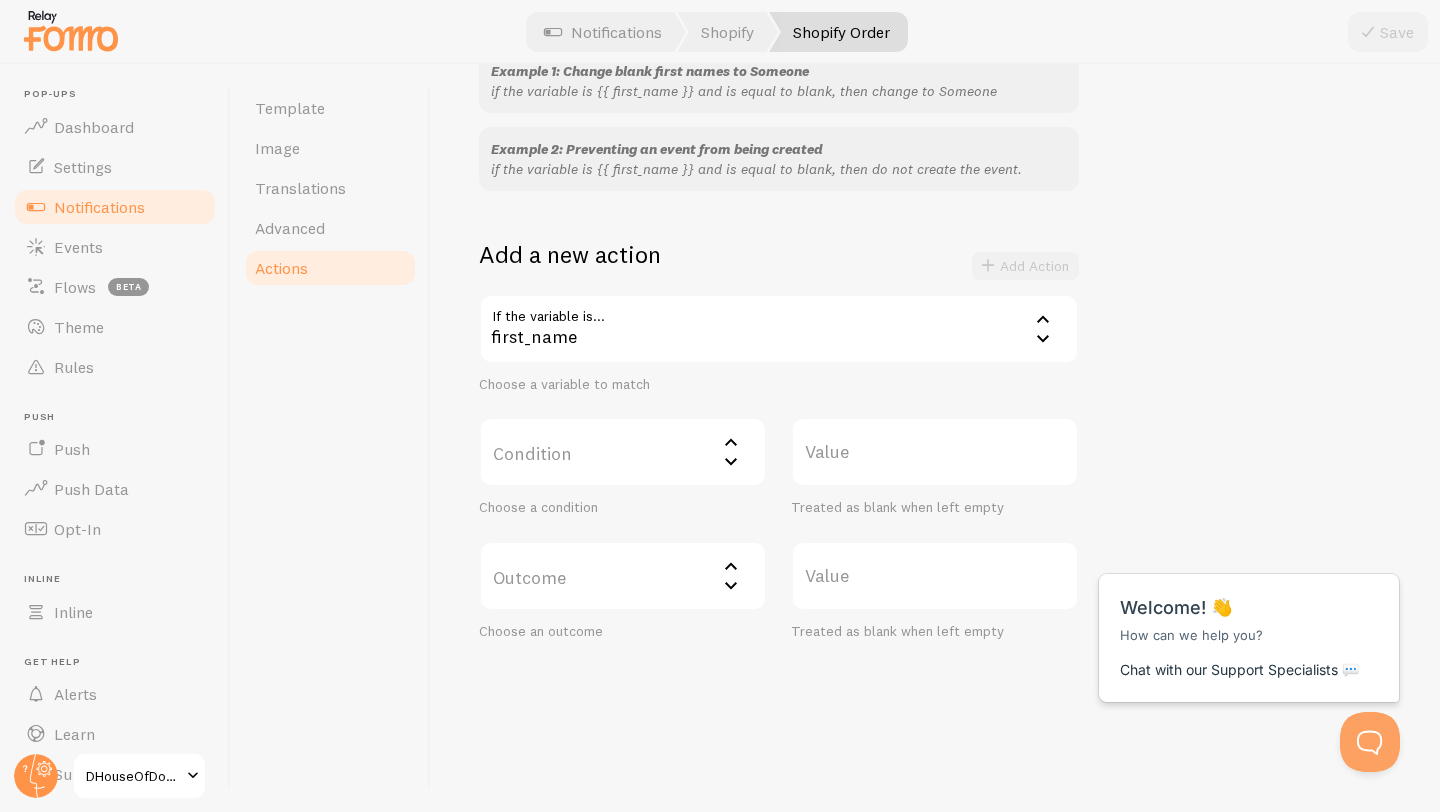 click on "Condition" at bounding box center [623, 452] 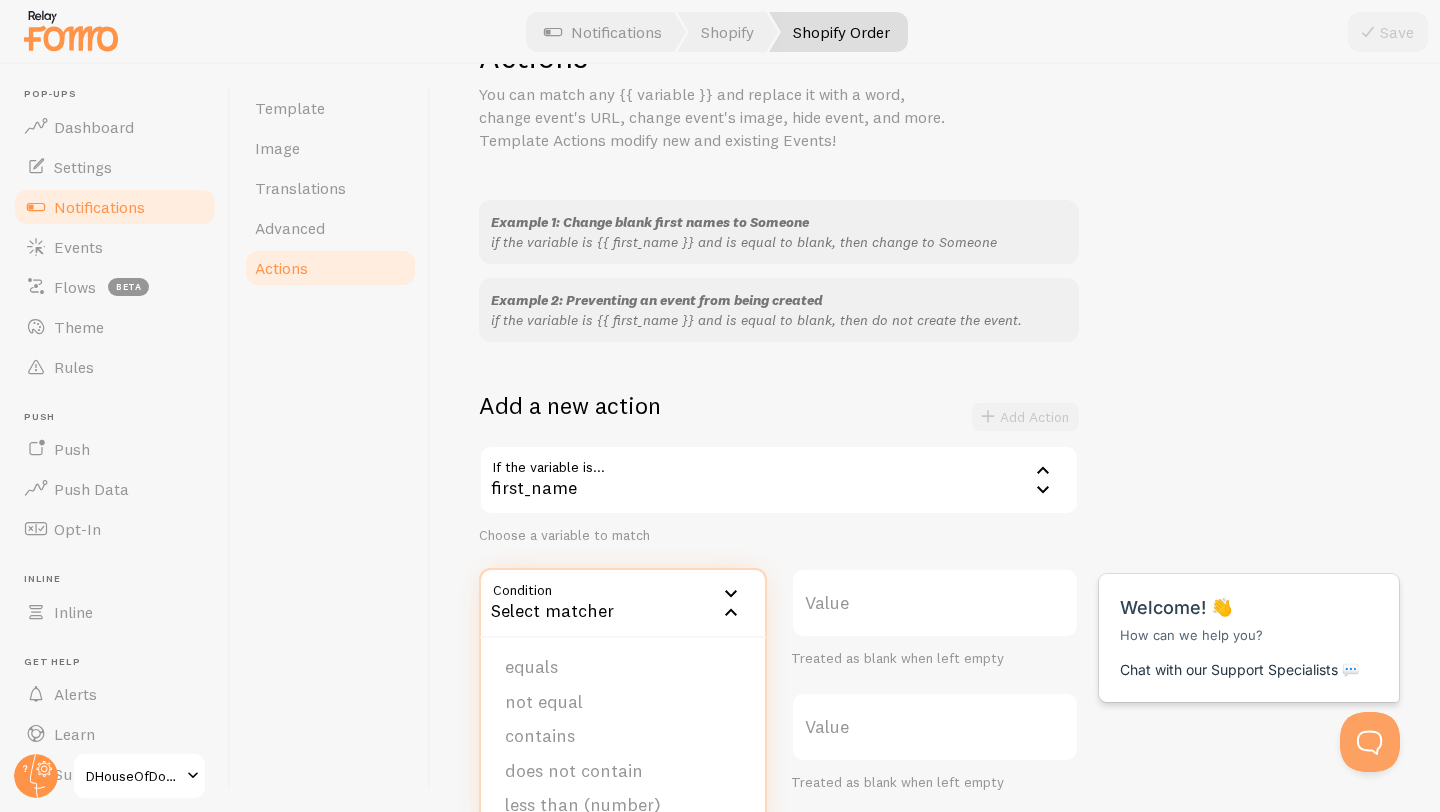 scroll, scrollTop: 0, scrollLeft: 0, axis: both 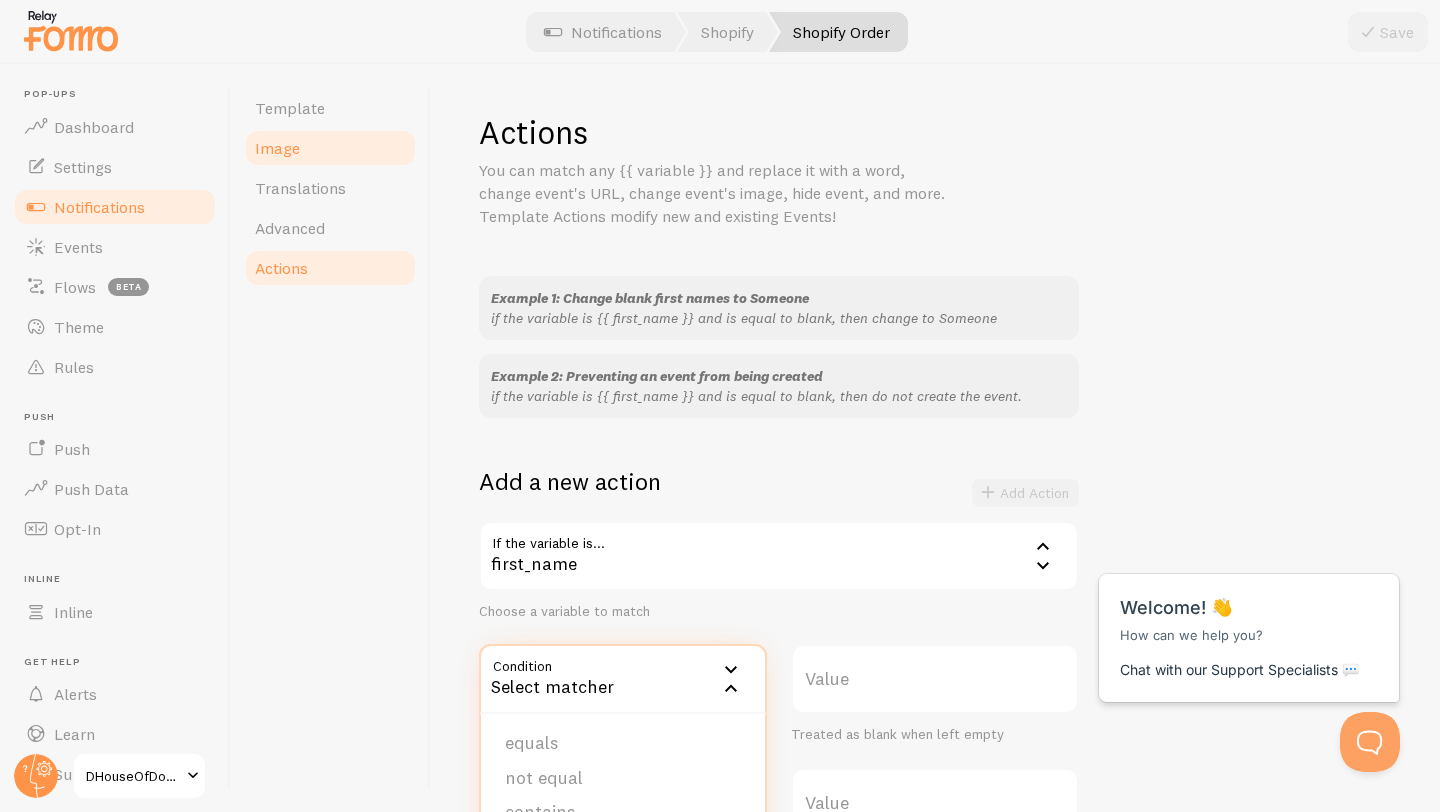 click on "Image" at bounding box center [277, 148] 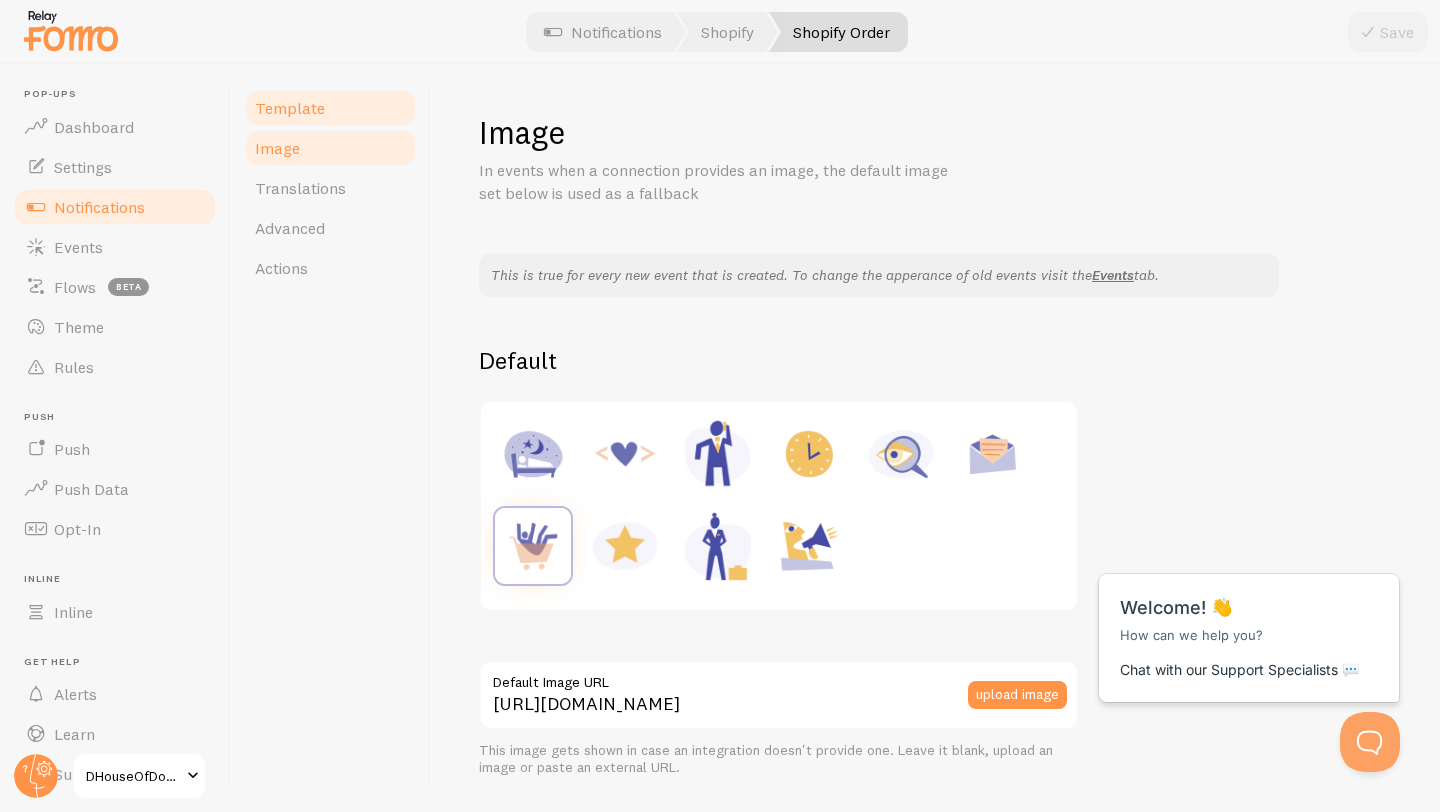 click on "Template" at bounding box center [290, 108] 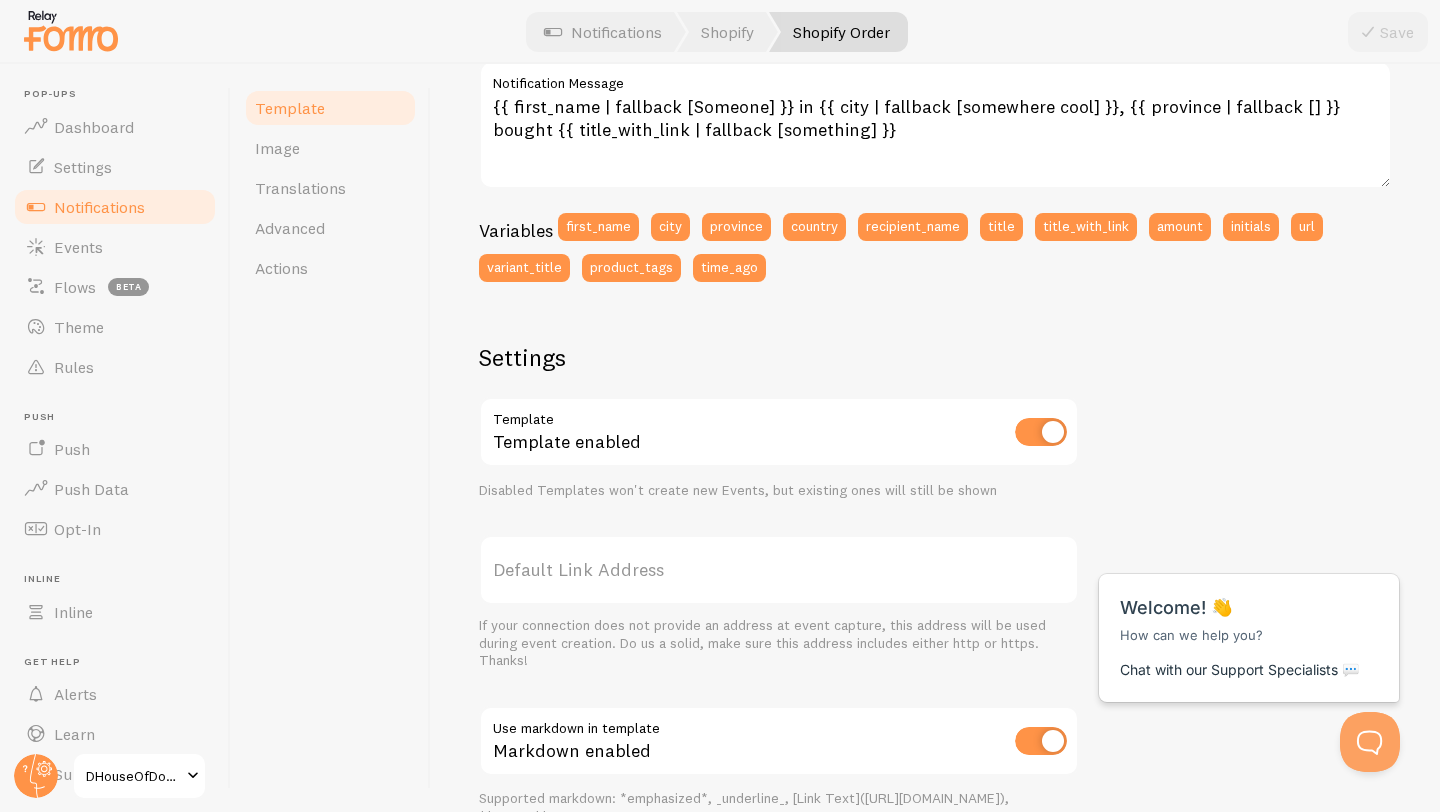 scroll, scrollTop: 673, scrollLeft: 0, axis: vertical 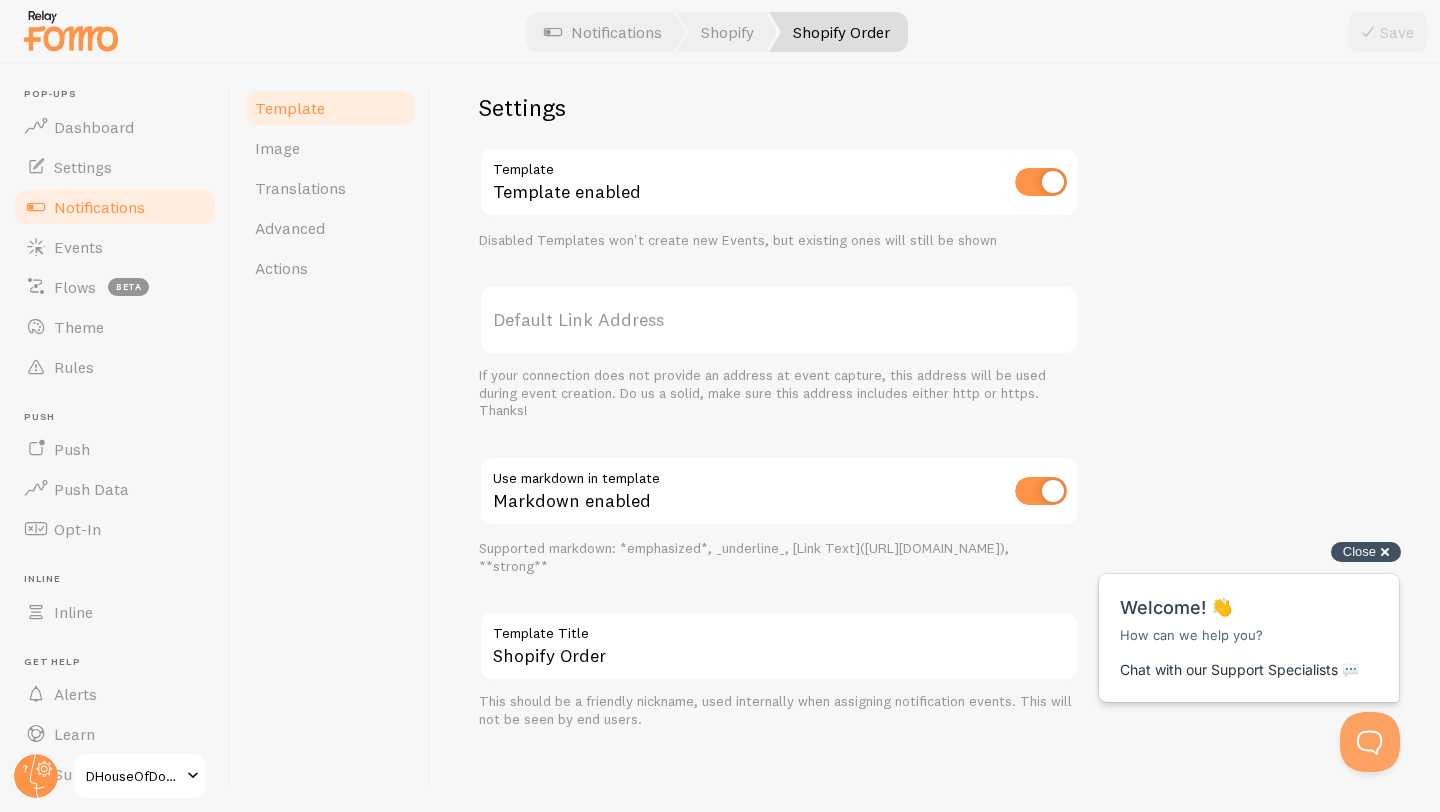 click on "Close cross-small" at bounding box center [1366, 552] 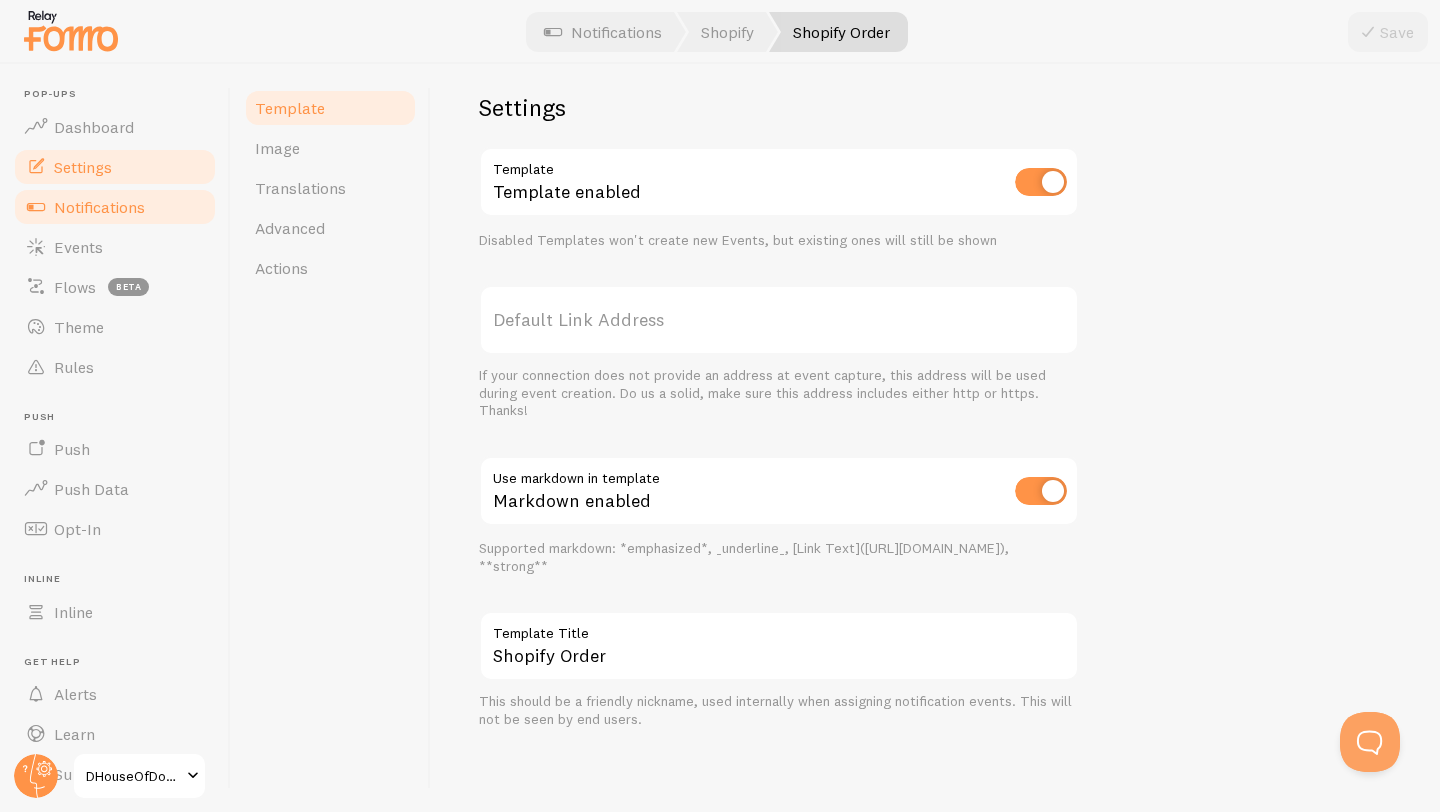 click on "Settings" at bounding box center (115, 167) 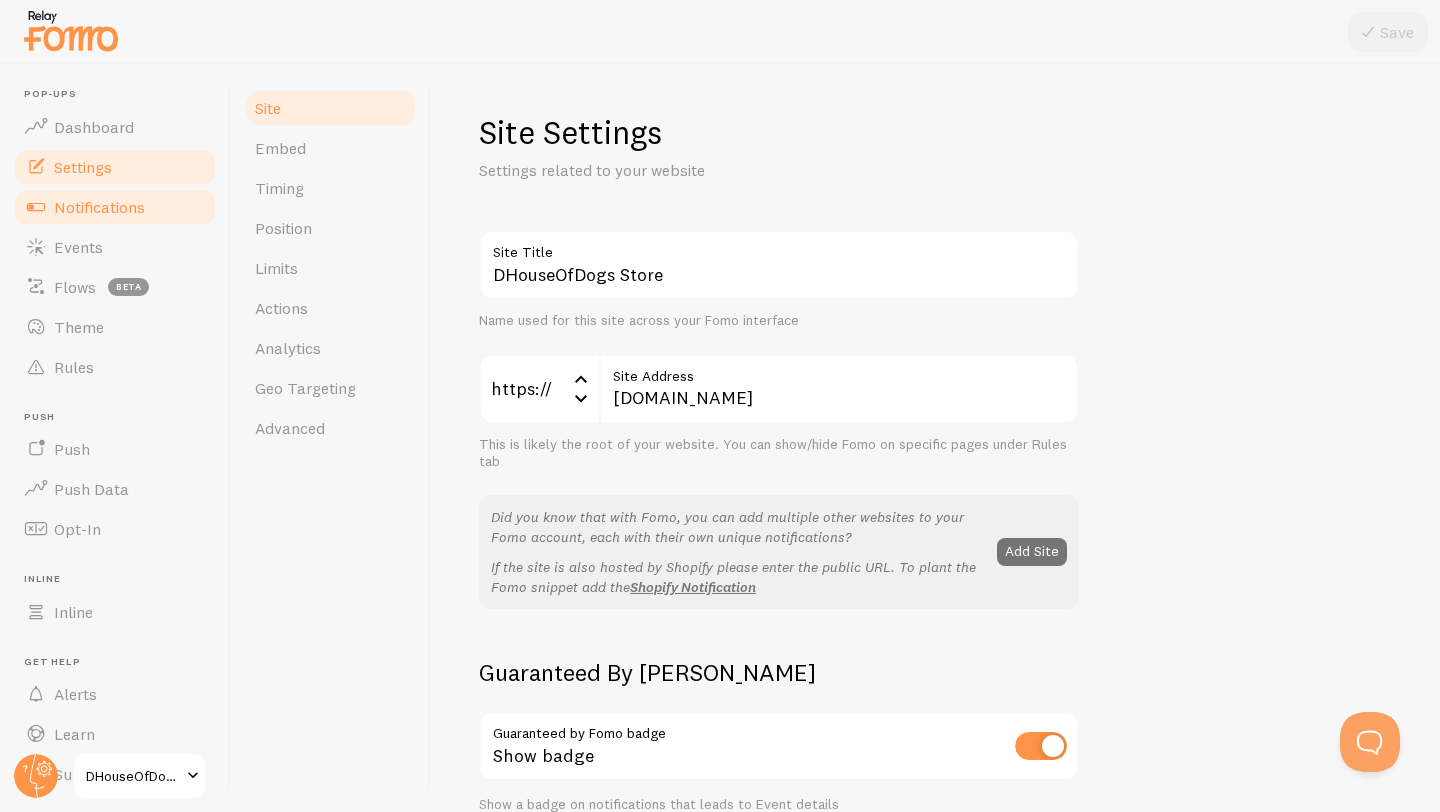 click on "Notifications" at bounding box center [99, 207] 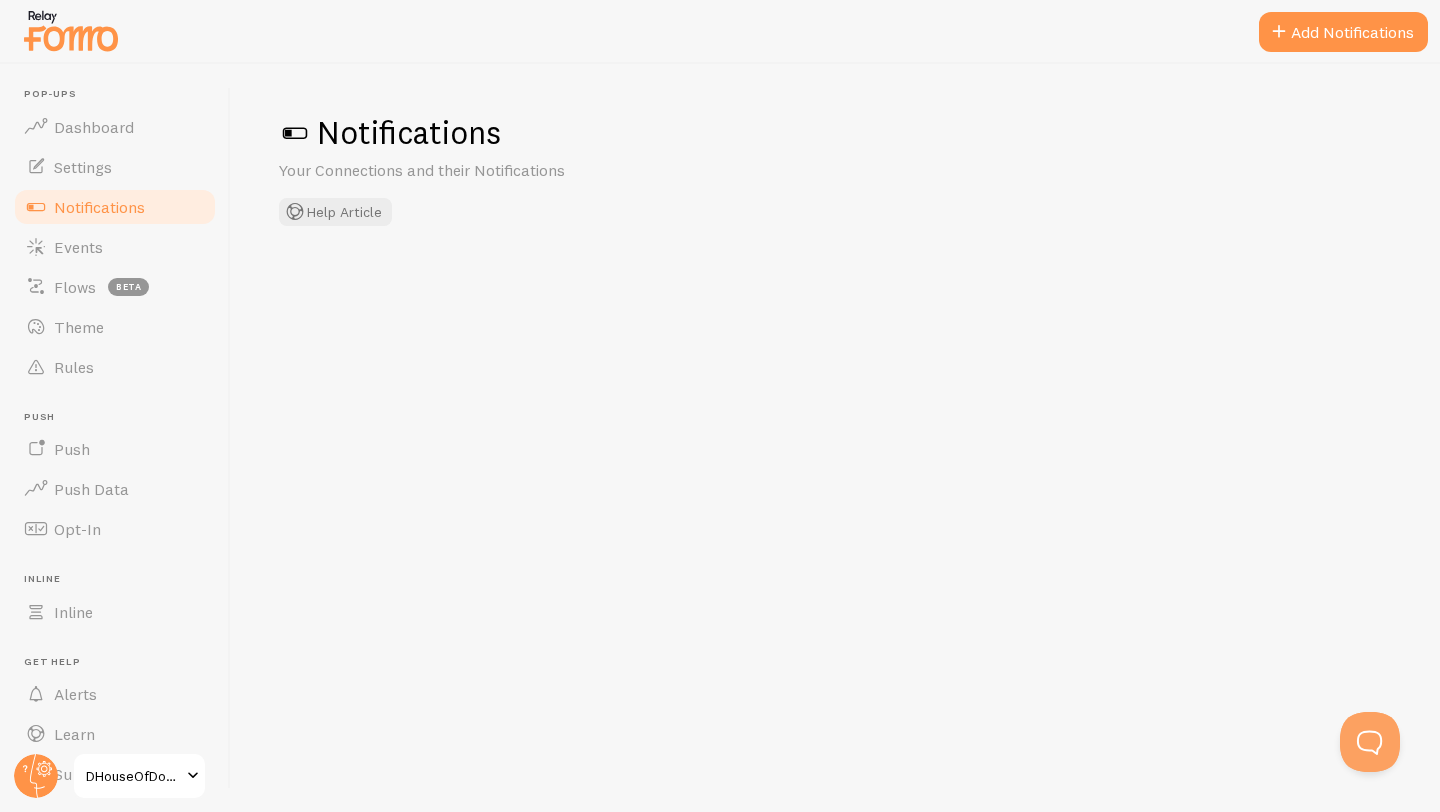 checkbox on "false" 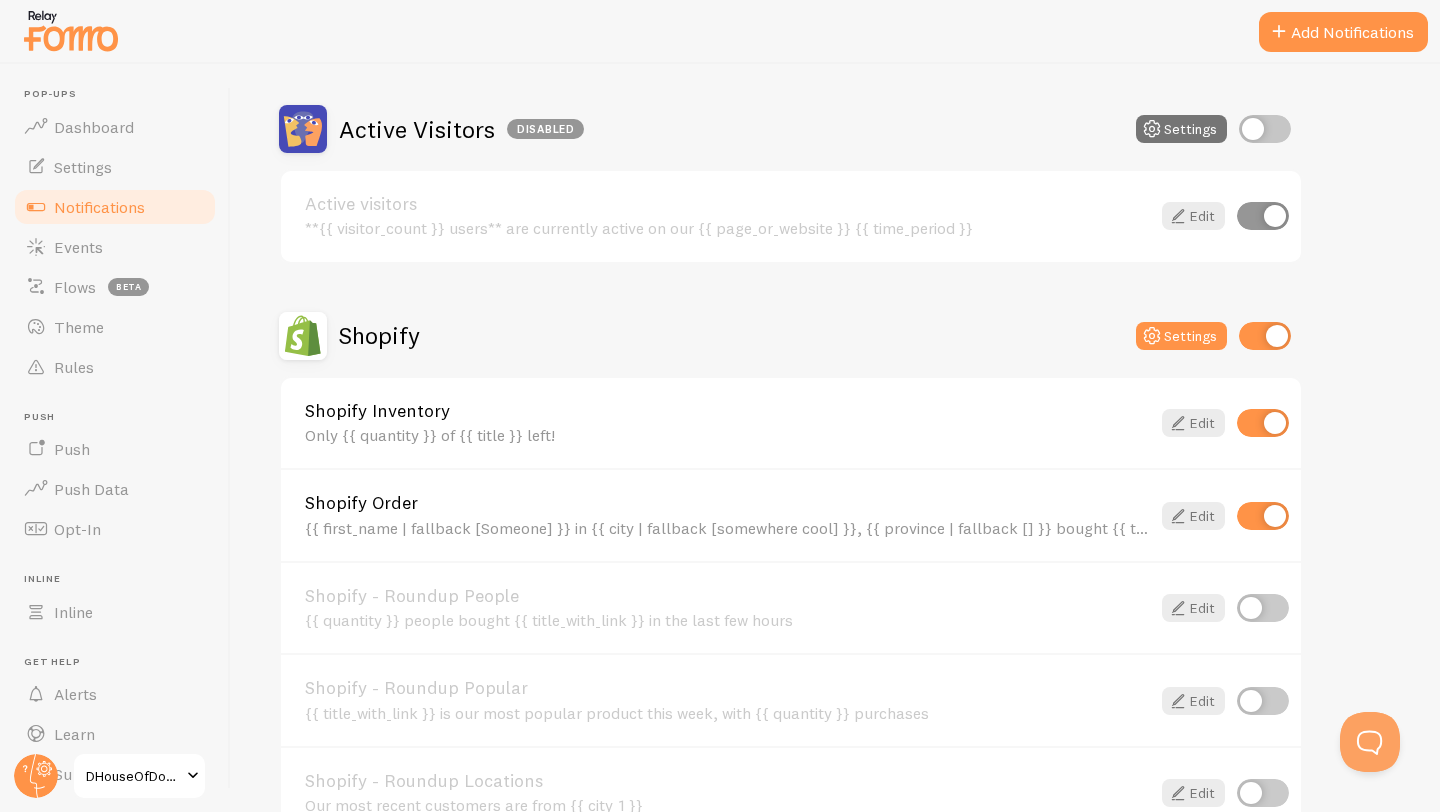 scroll, scrollTop: 517, scrollLeft: 0, axis: vertical 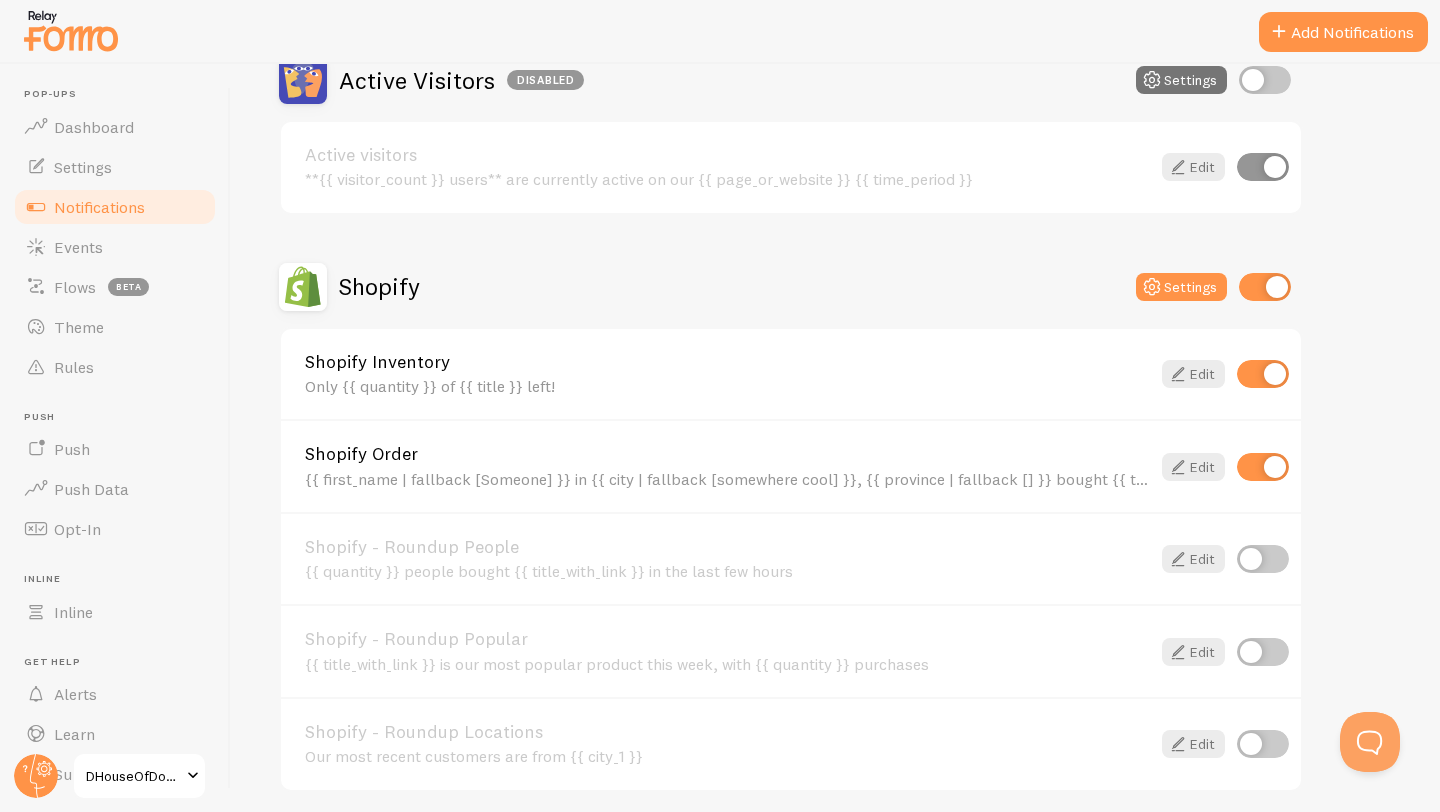 click at bounding box center [1263, 374] 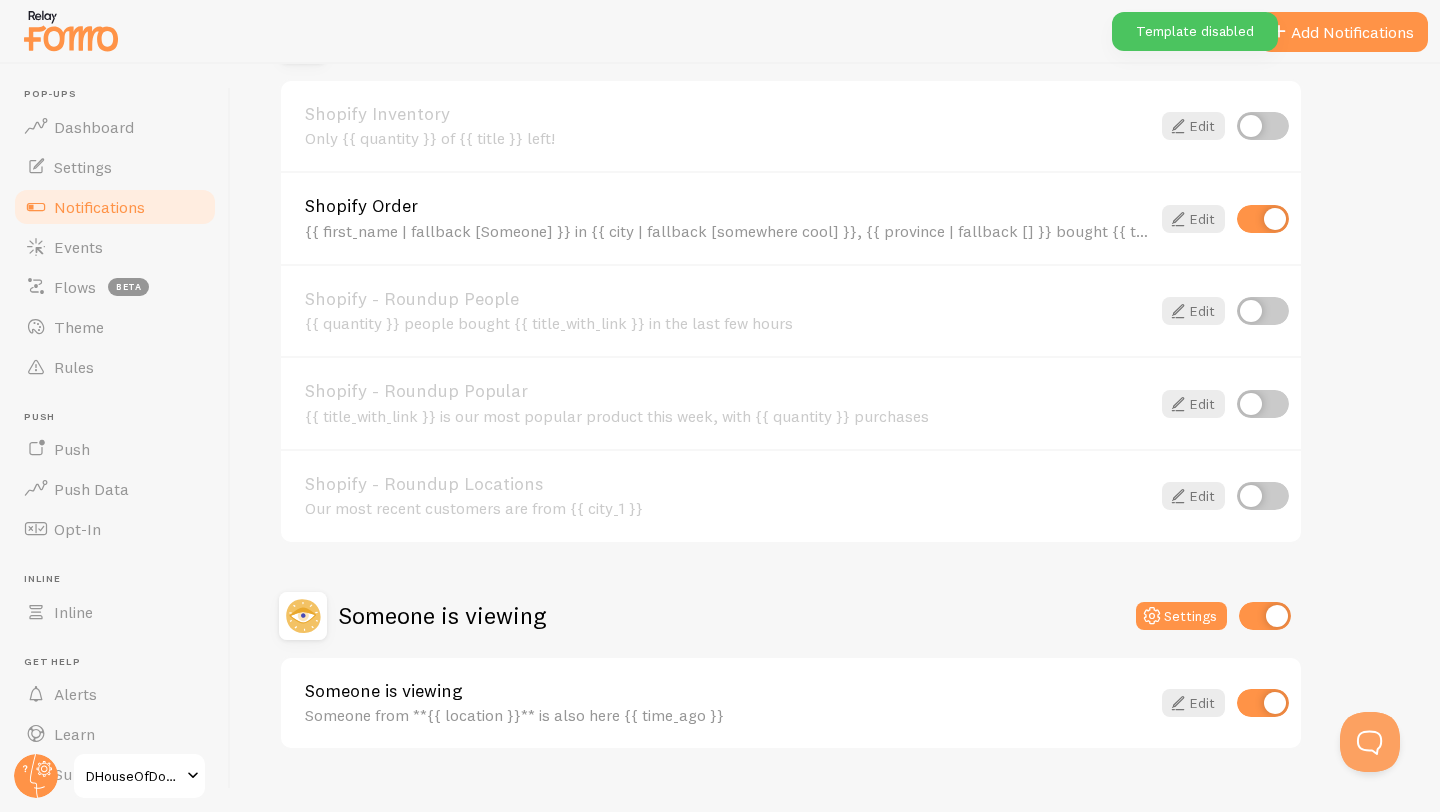 click at bounding box center [1265, 616] 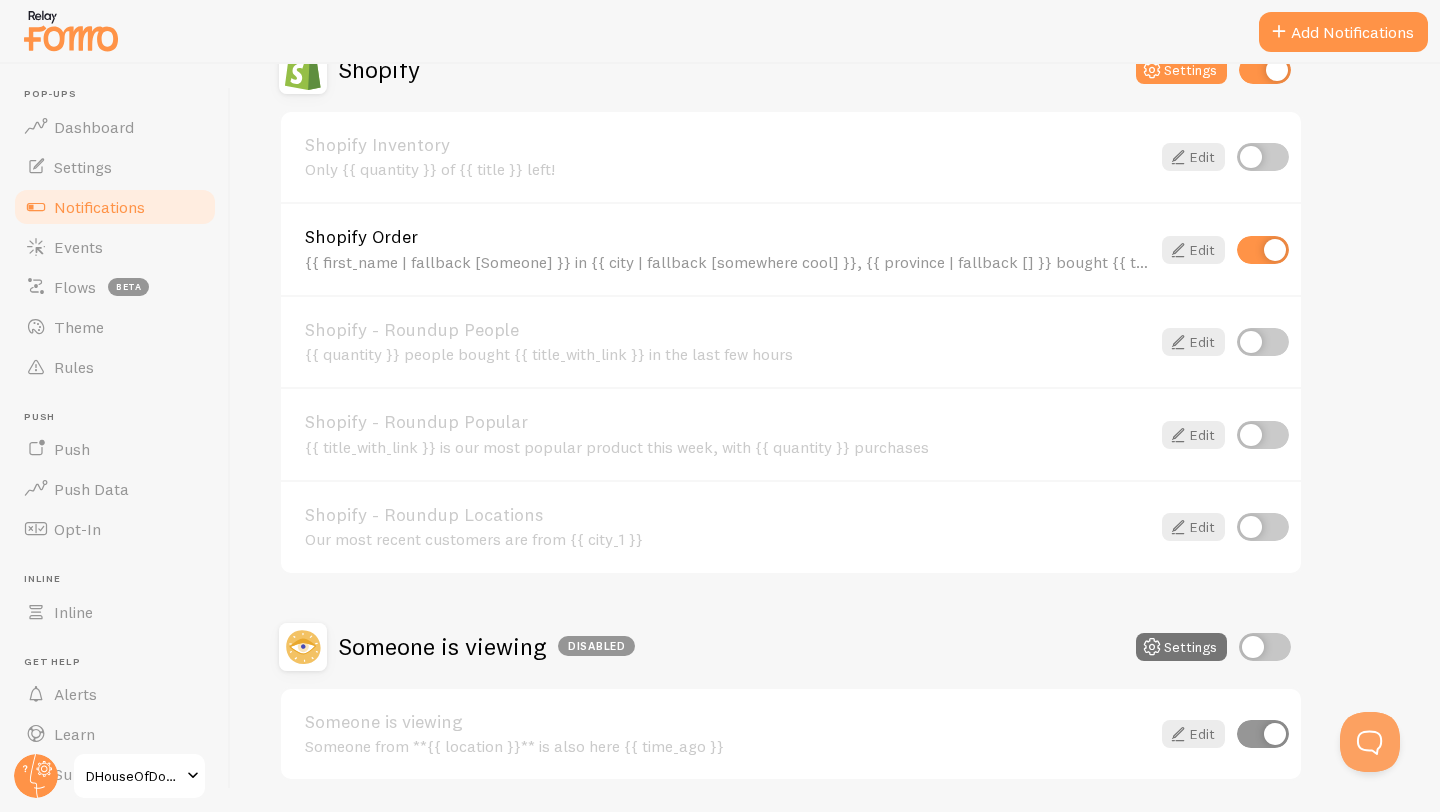 scroll, scrollTop: 736, scrollLeft: 0, axis: vertical 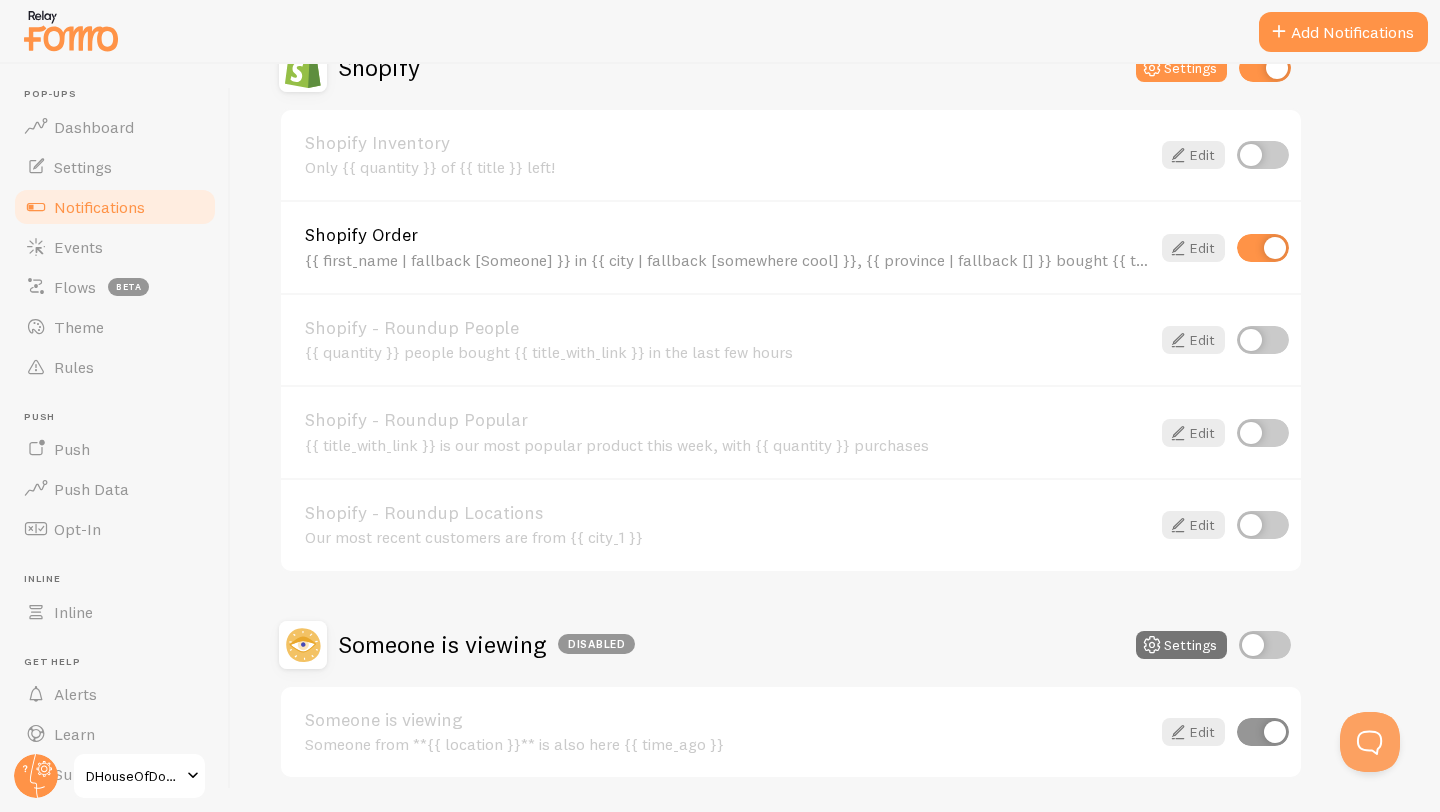 click at bounding box center [1263, 248] 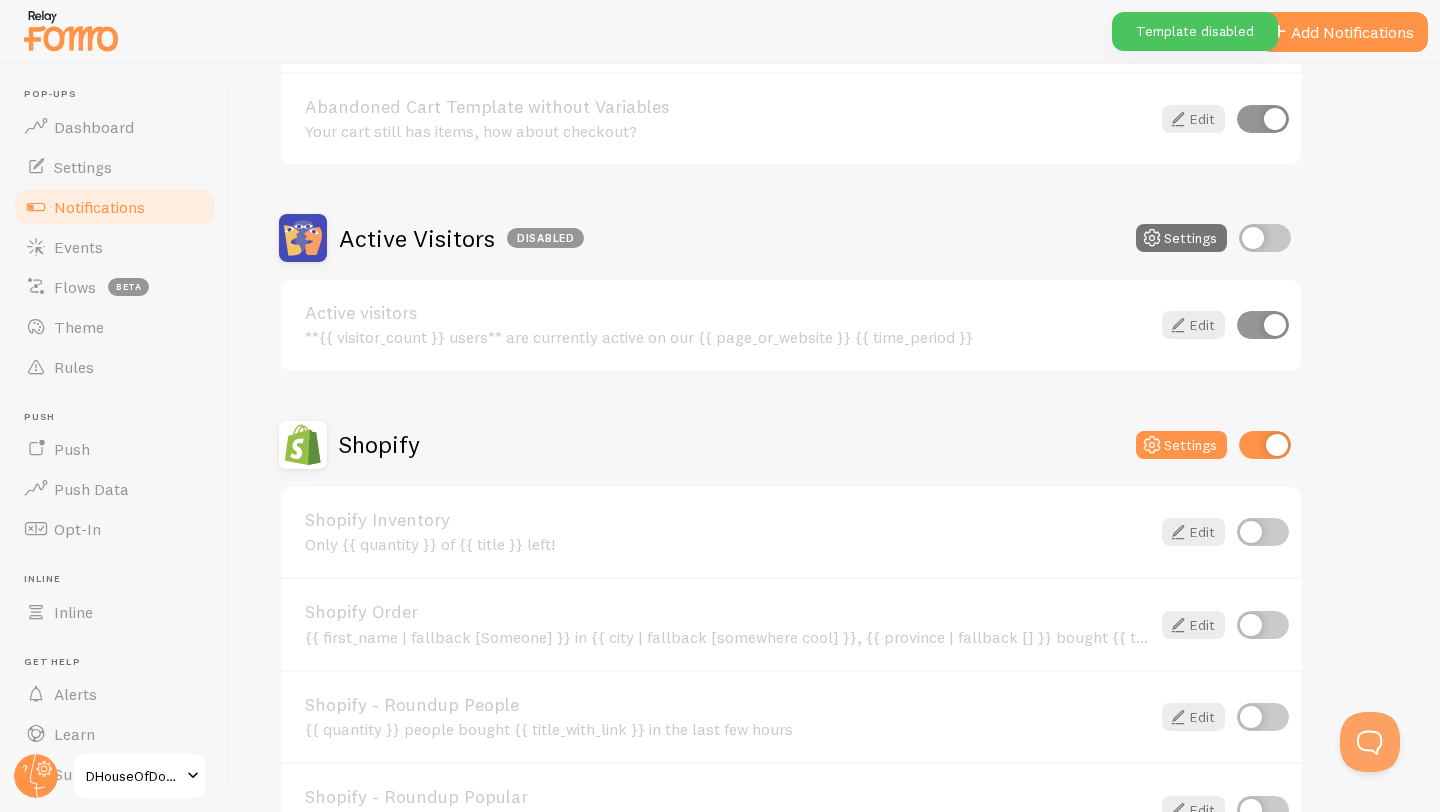 scroll, scrollTop: 392, scrollLeft: 0, axis: vertical 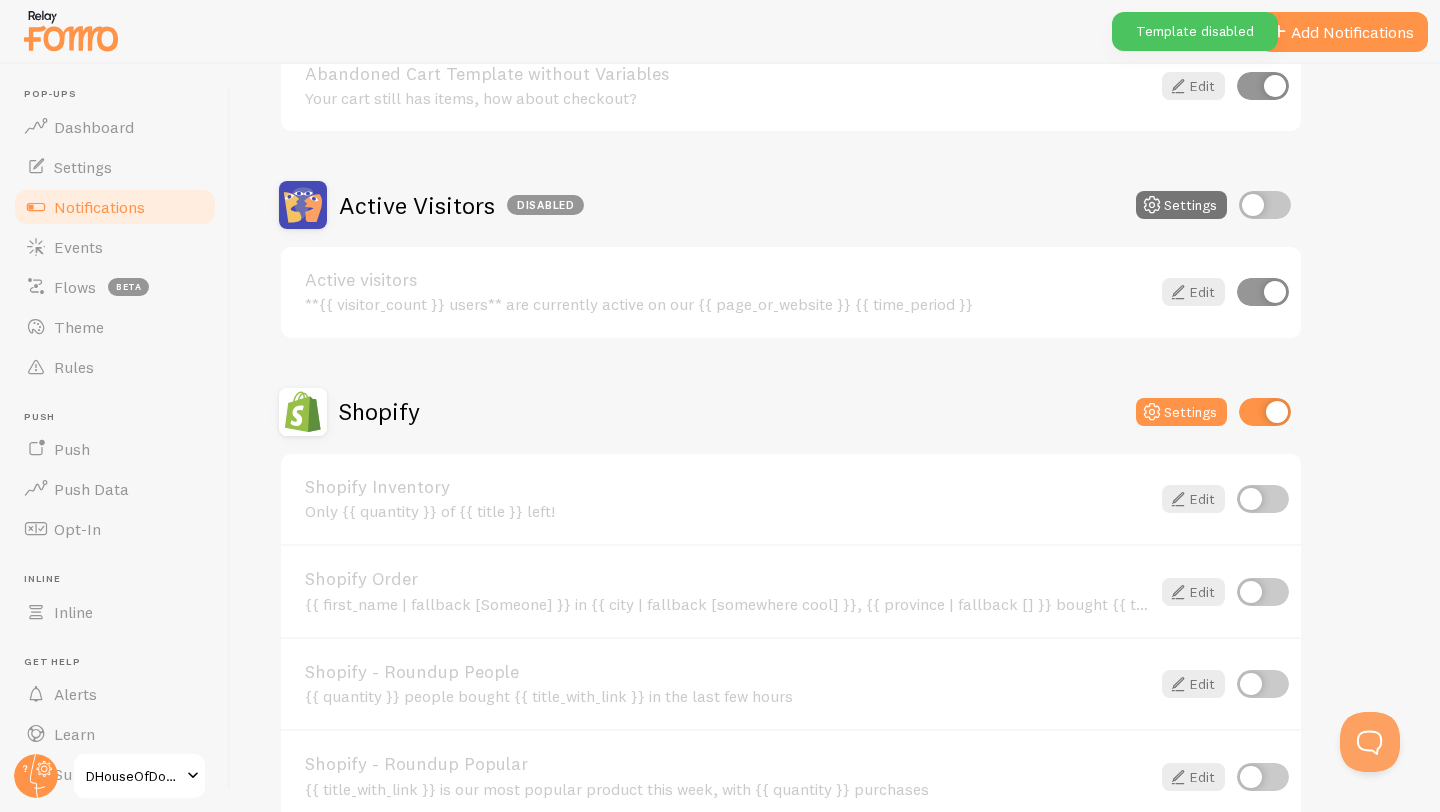 click at bounding box center (1265, 412) 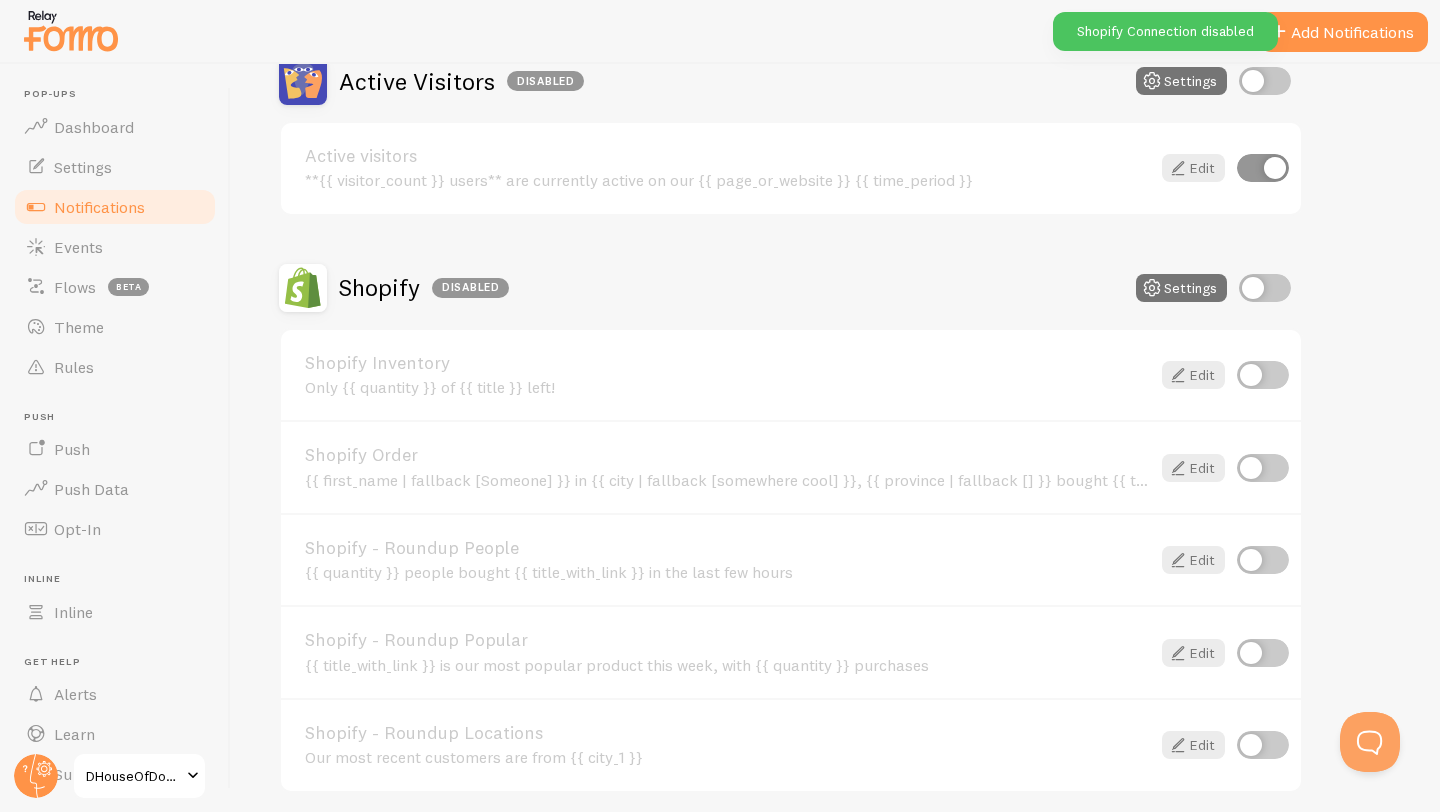 scroll, scrollTop: 557, scrollLeft: 0, axis: vertical 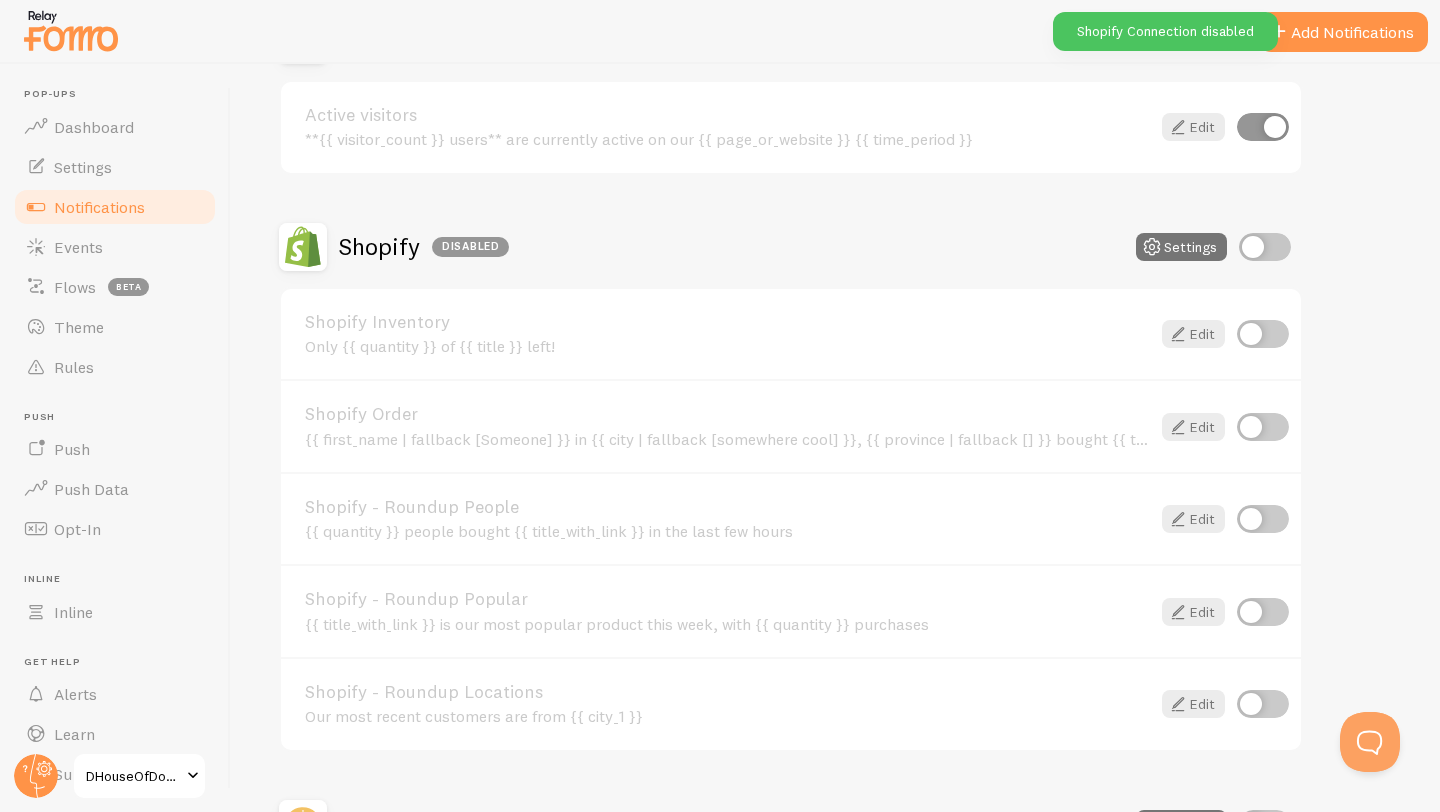click at bounding box center [1263, 519] 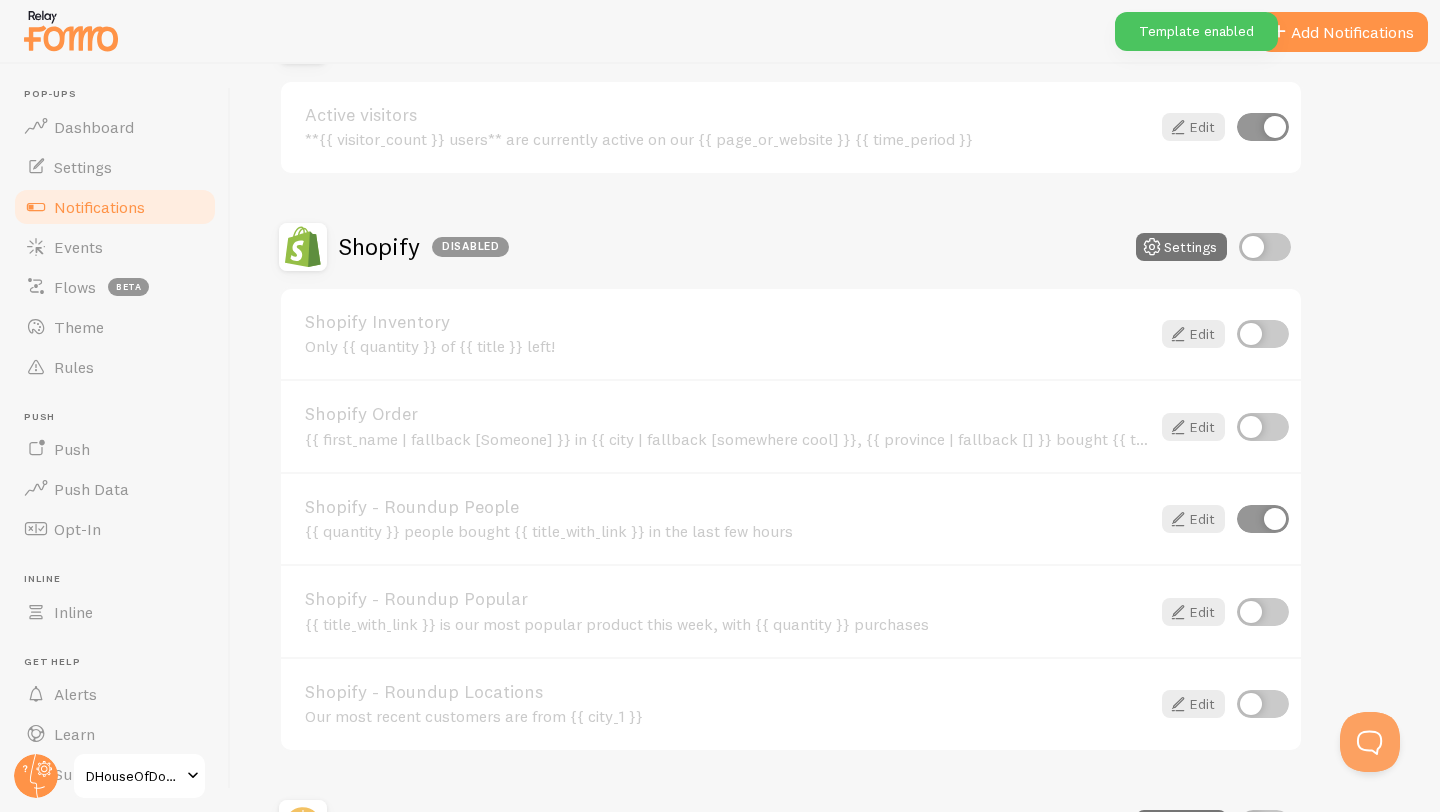 click at bounding box center [1265, 247] 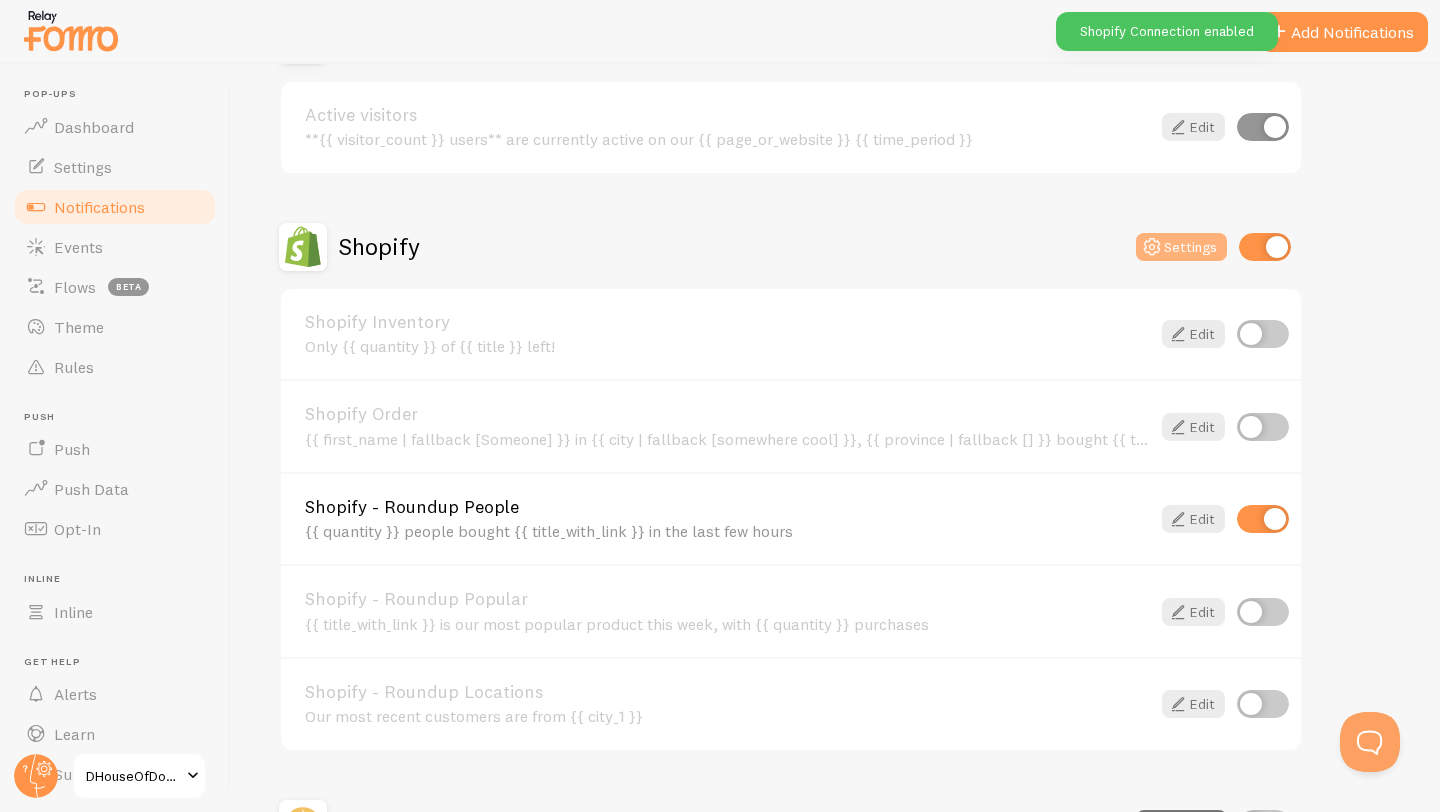 click on "Settings" at bounding box center (1181, 247) 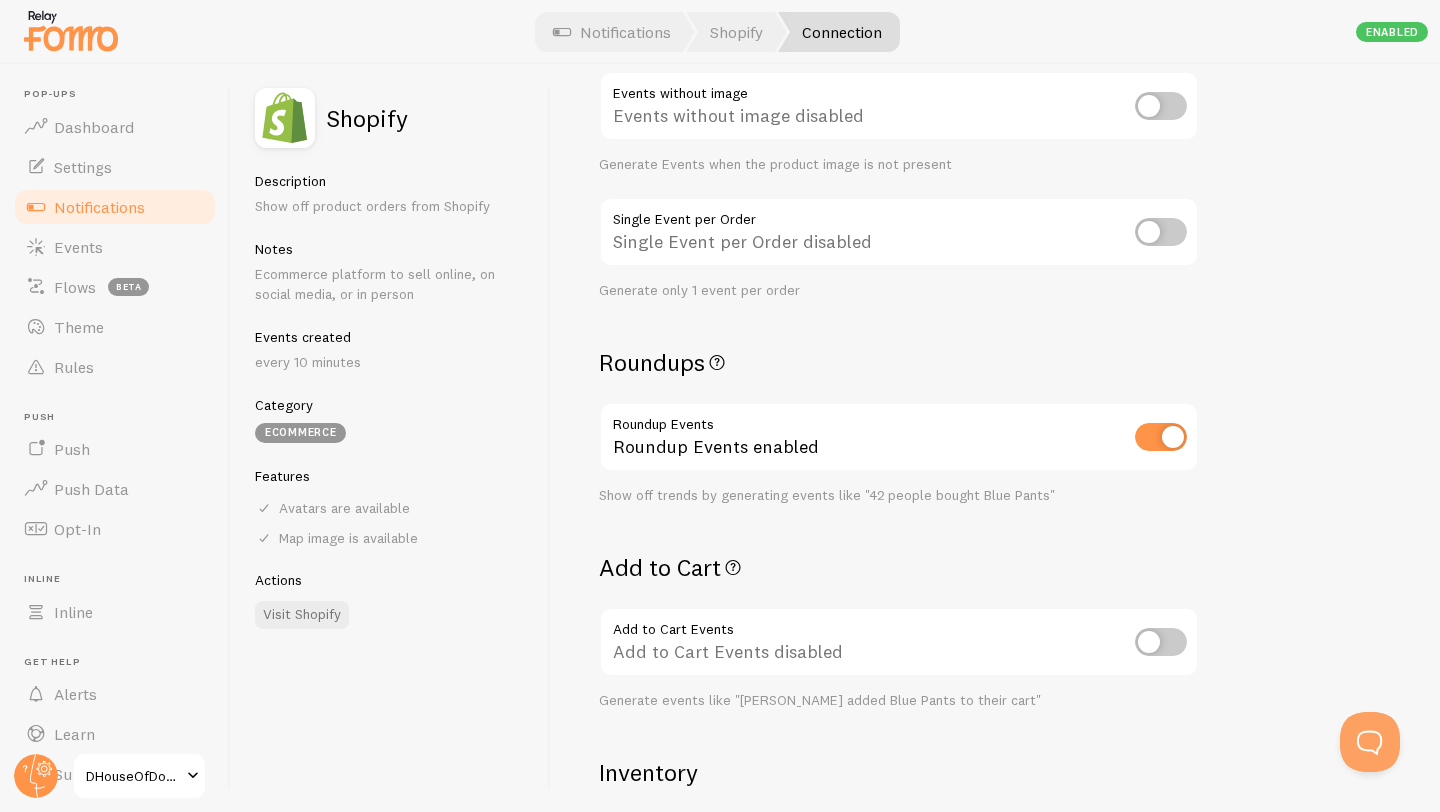 scroll, scrollTop: 352, scrollLeft: 0, axis: vertical 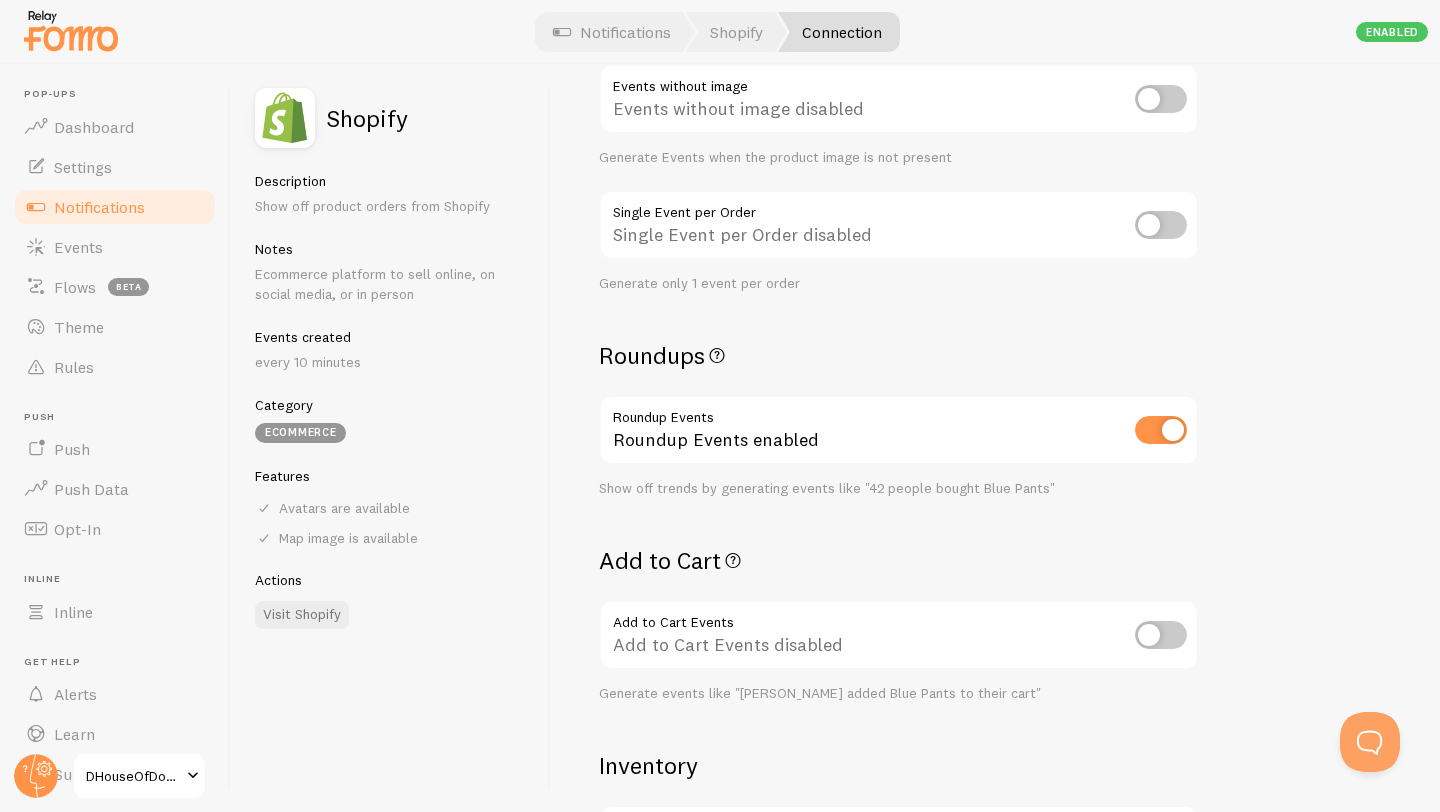 click at bounding box center [1161, 430] 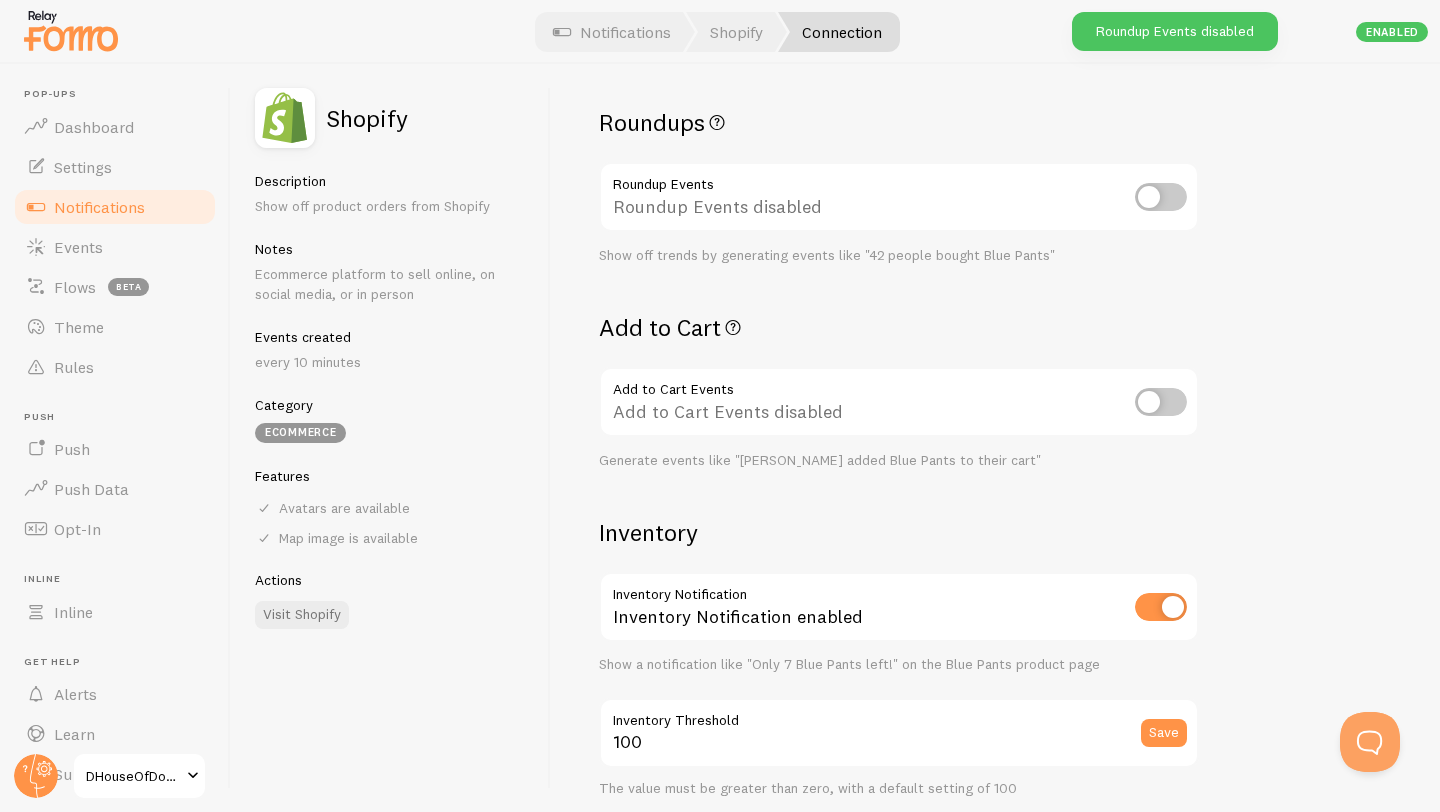 scroll, scrollTop: 584, scrollLeft: 0, axis: vertical 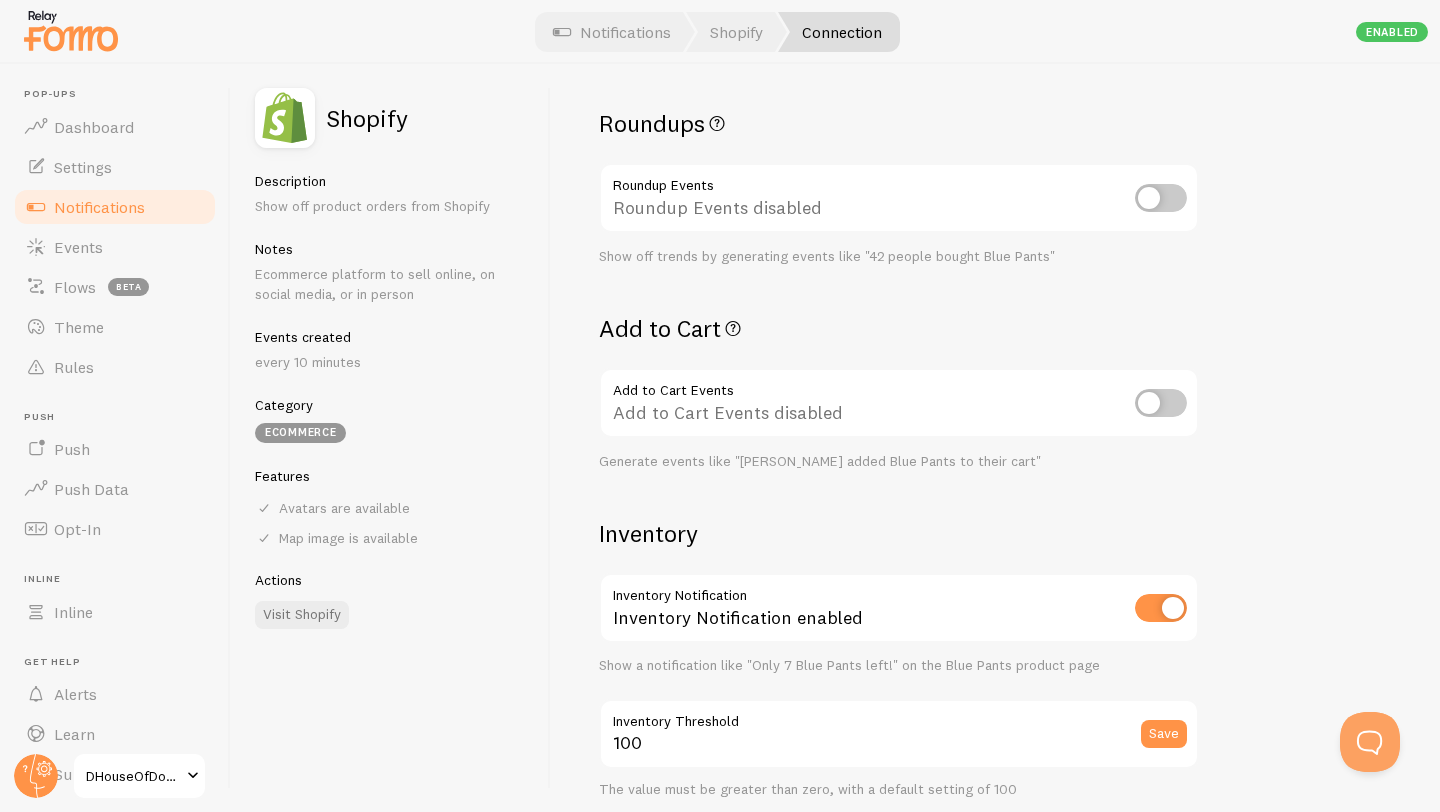 click at bounding box center [1161, 403] 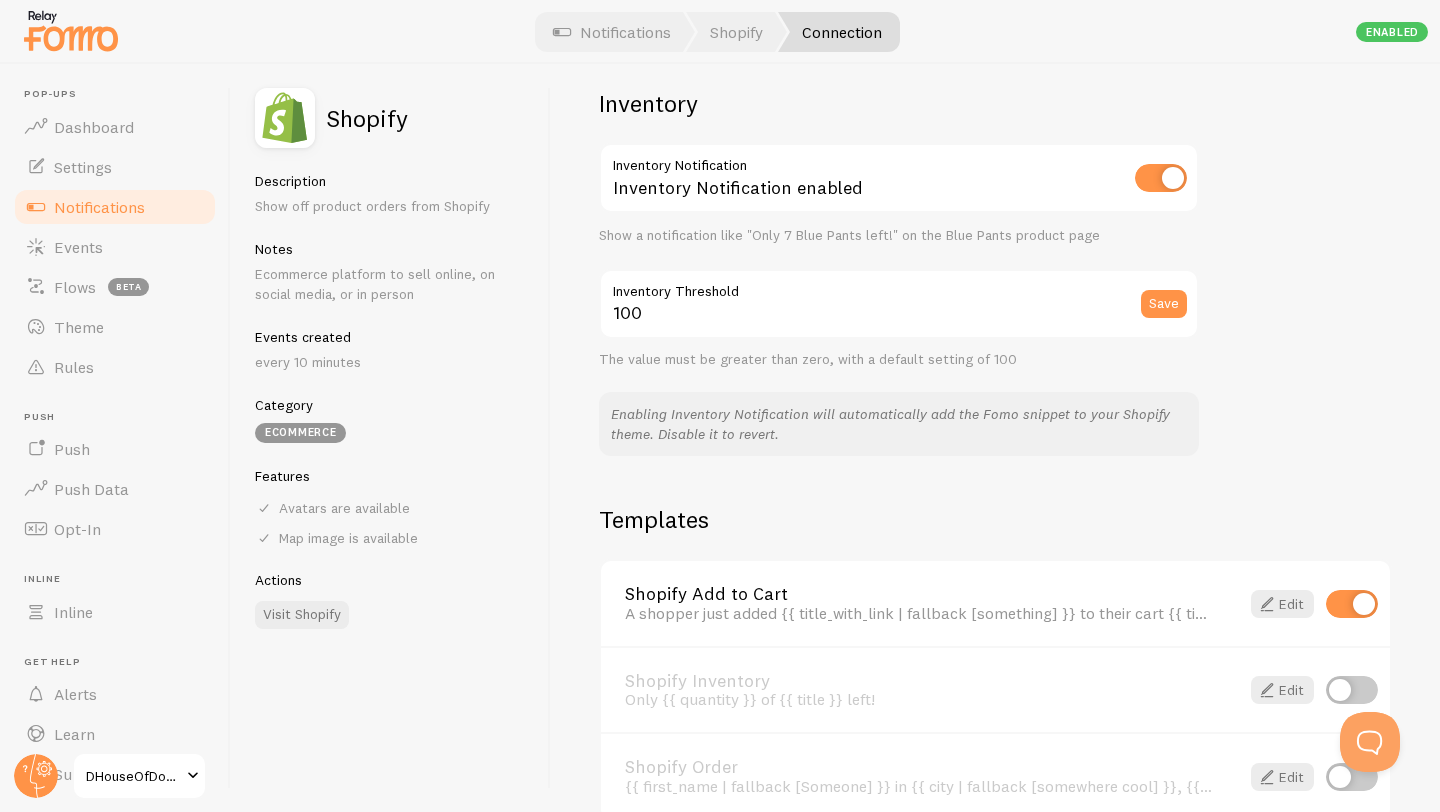 scroll, scrollTop: 1119, scrollLeft: 0, axis: vertical 